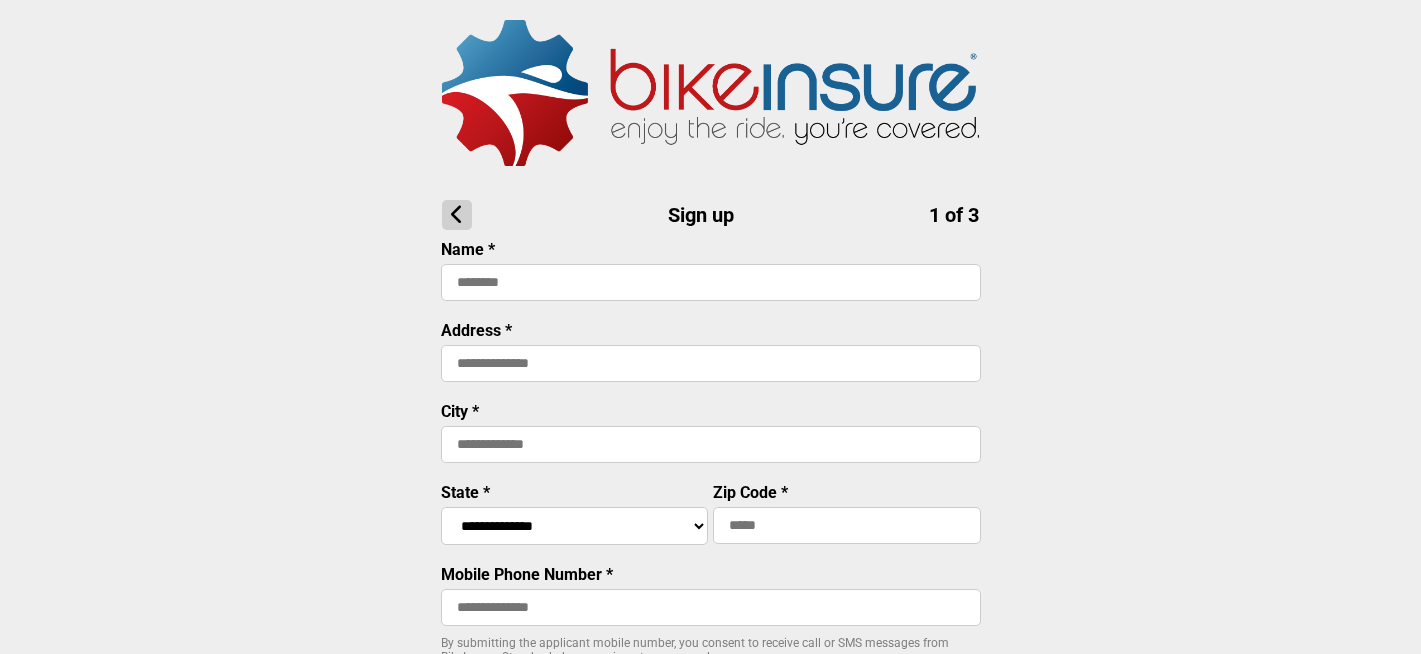 scroll, scrollTop: 0, scrollLeft: 0, axis: both 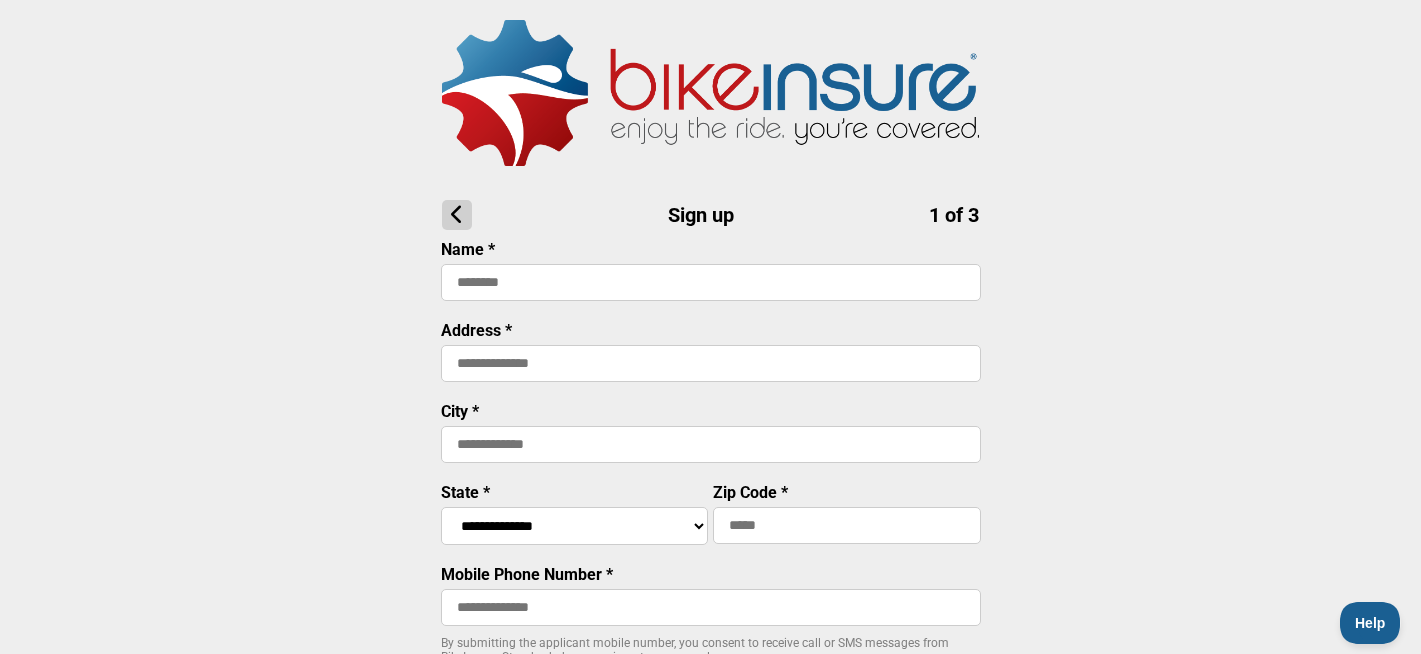 click at bounding box center [711, 282] 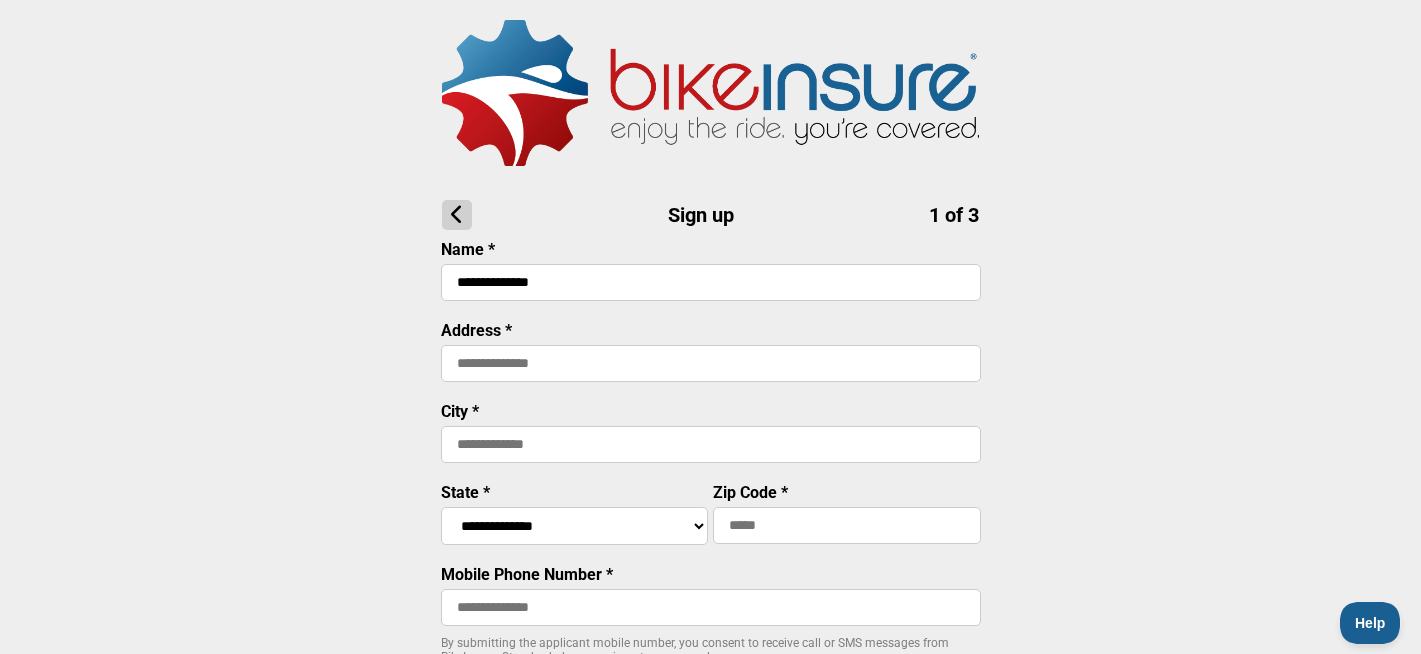 type on "**********" 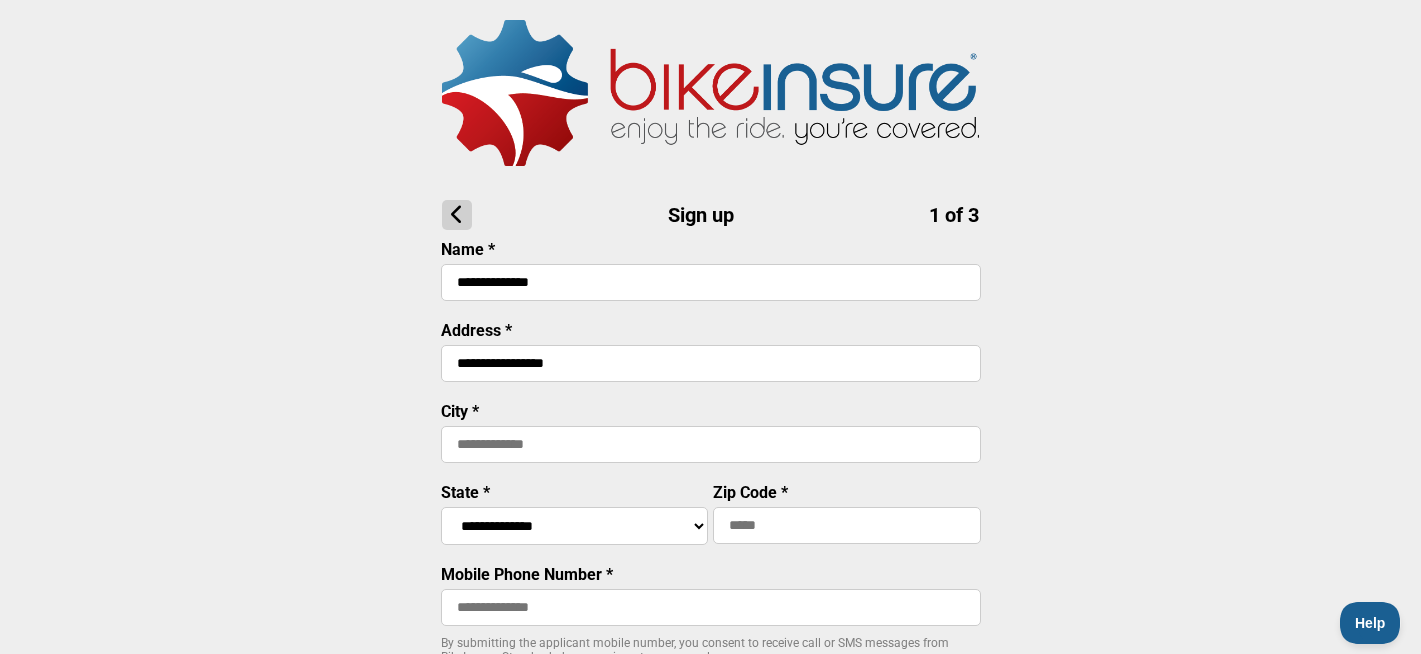 click at bounding box center (711, 444) 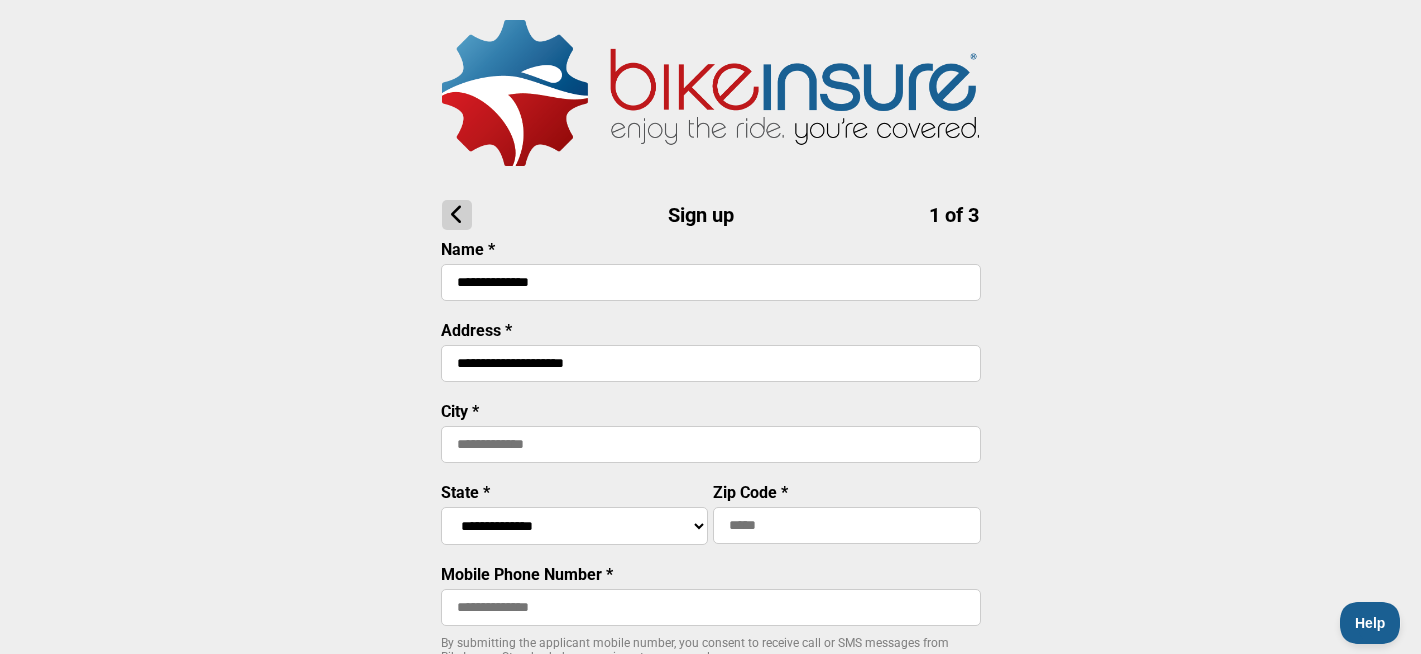 type on "**********" 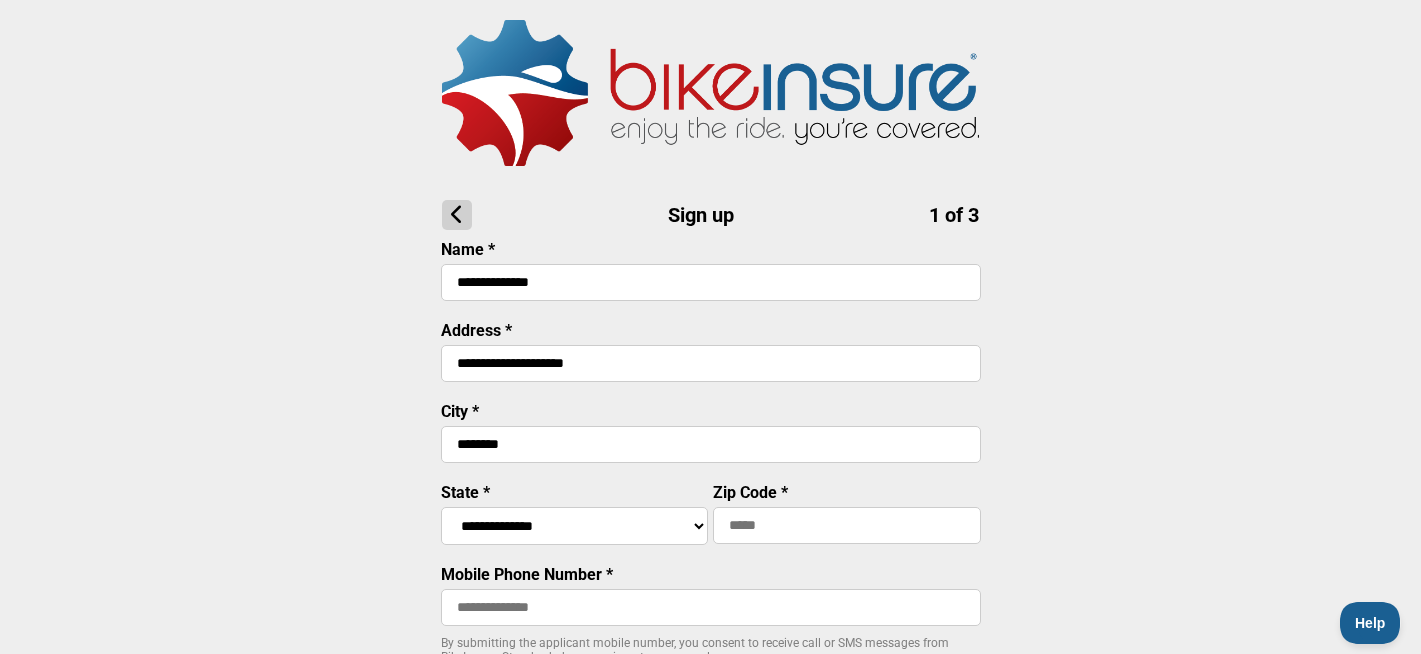 type on "********" 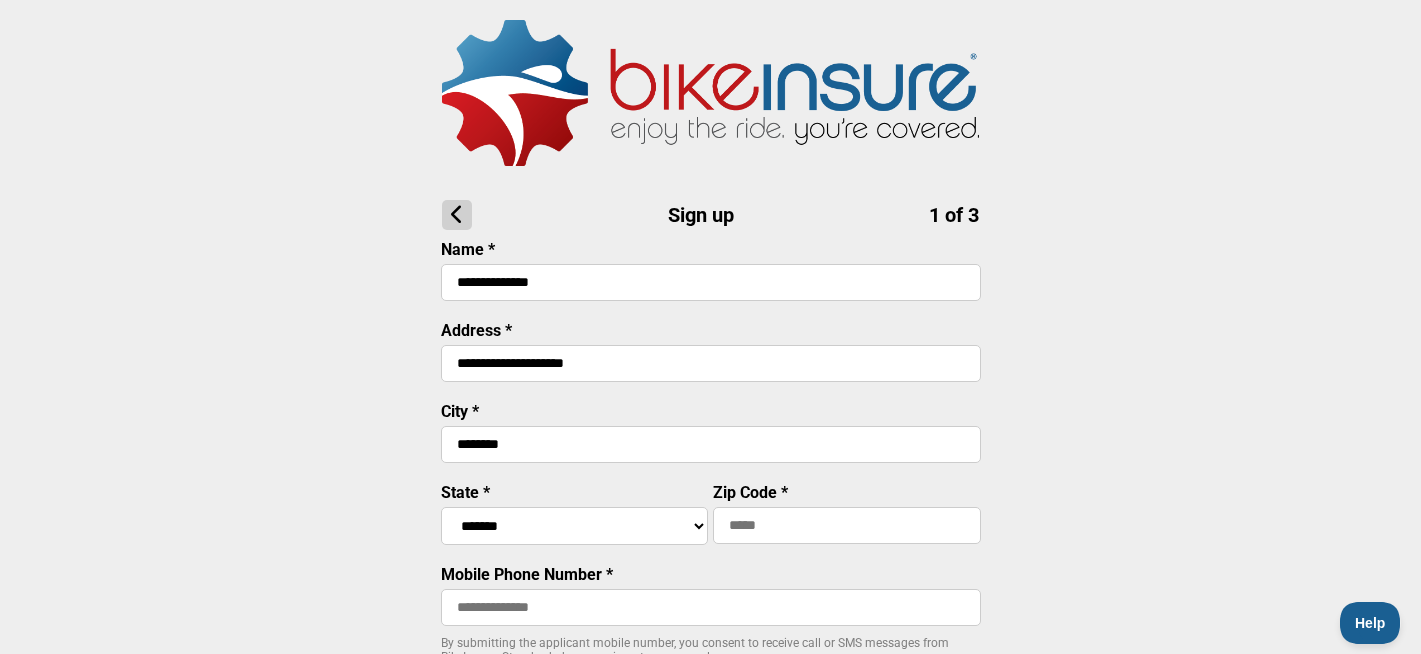 click at bounding box center [847, 525] 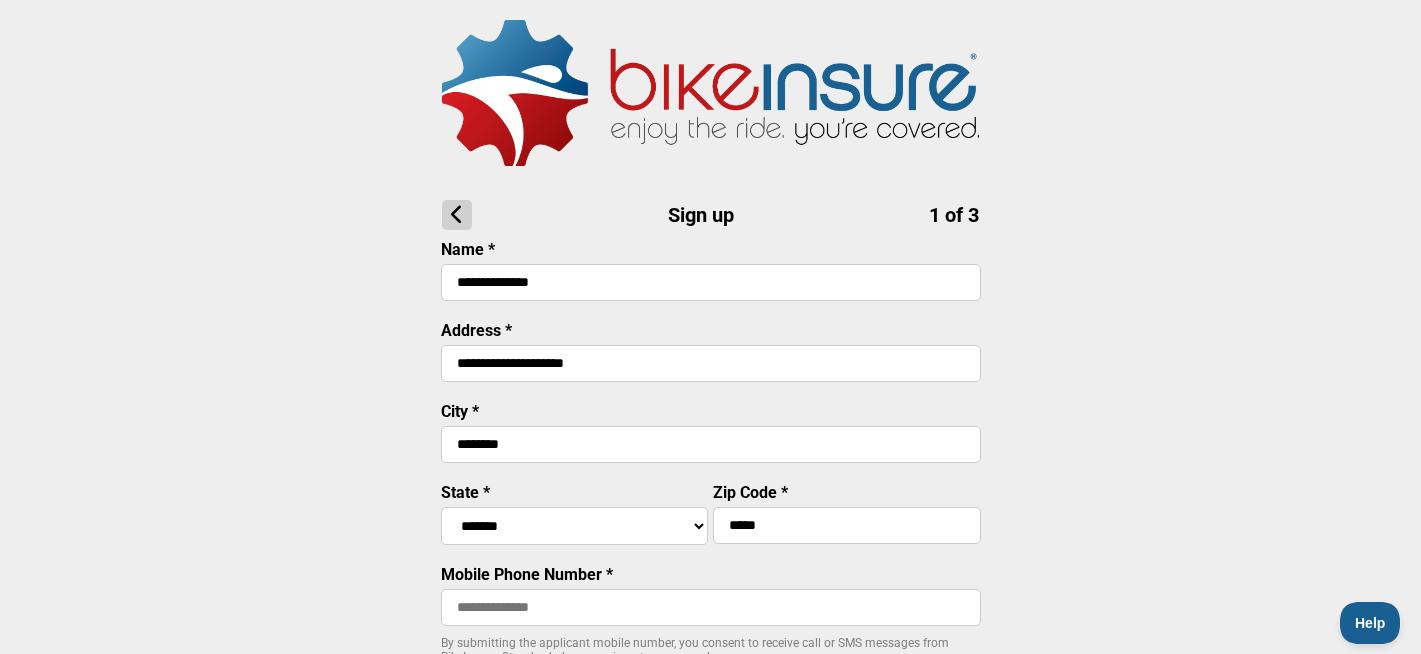 type on "*****" 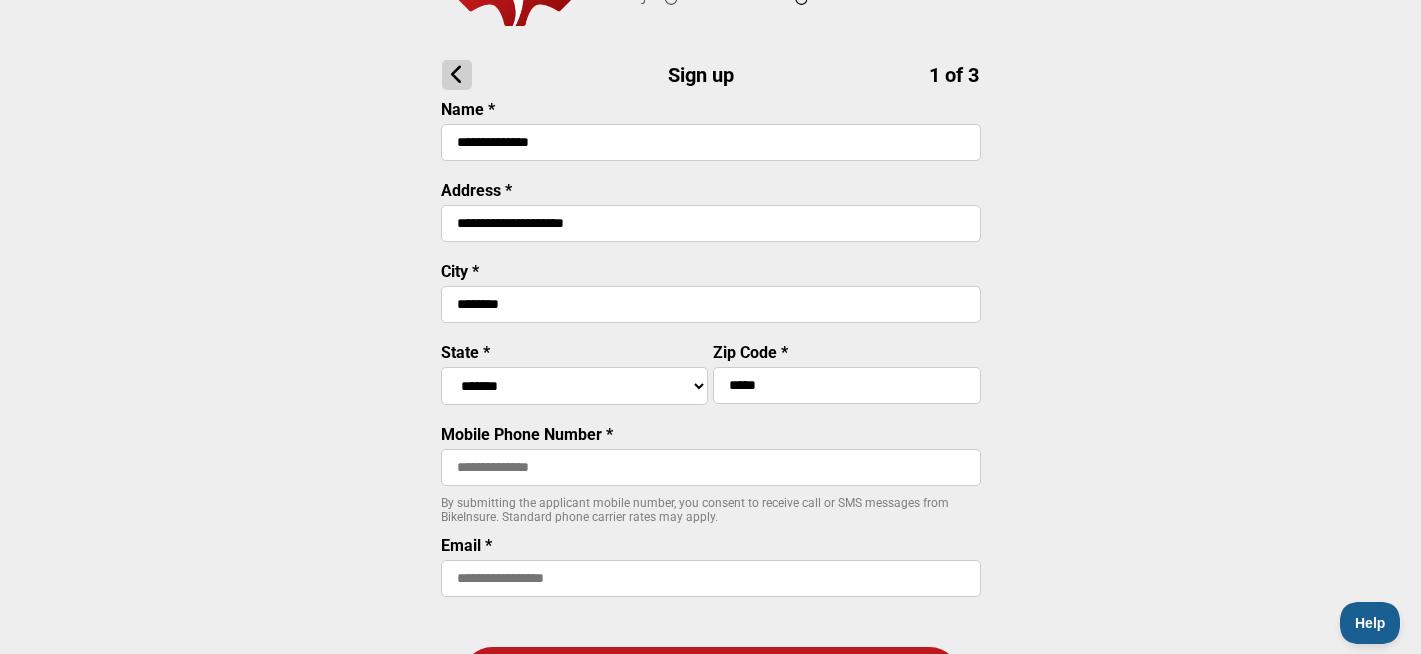 scroll, scrollTop: 145, scrollLeft: 0, axis: vertical 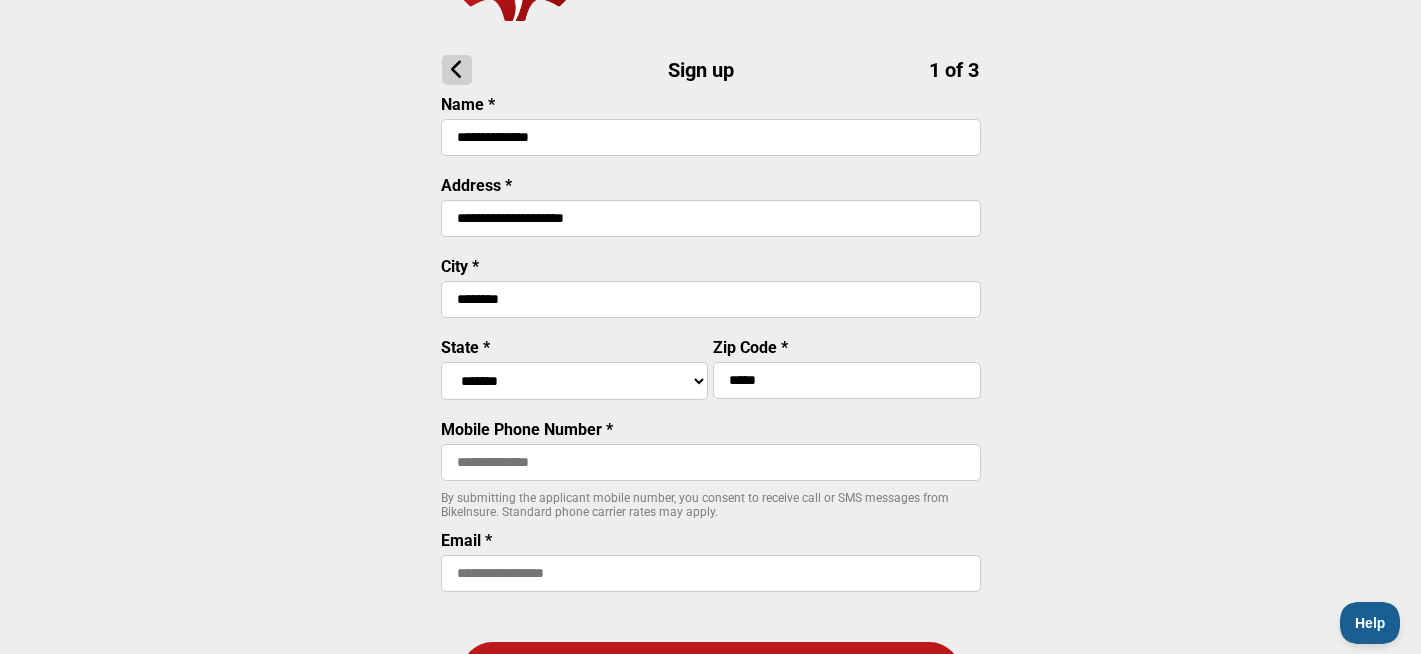 click at bounding box center [711, 462] 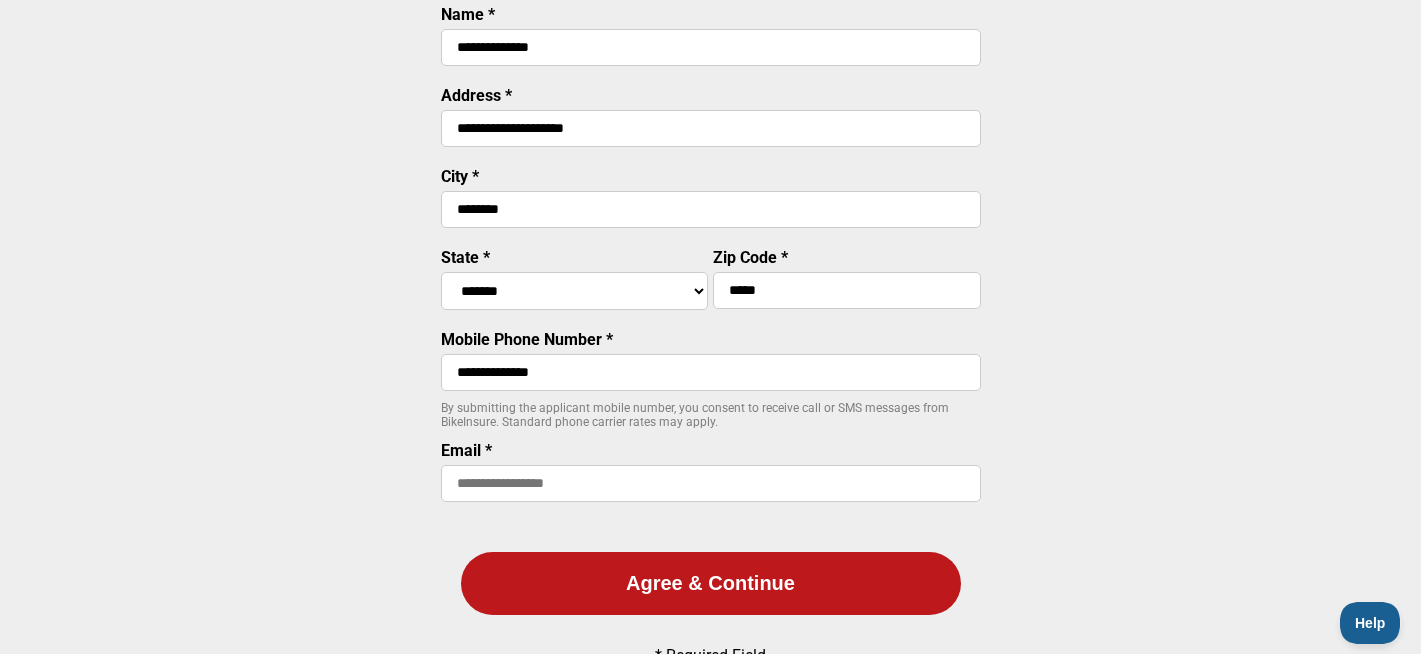 scroll, scrollTop: 236, scrollLeft: 0, axis: vertical 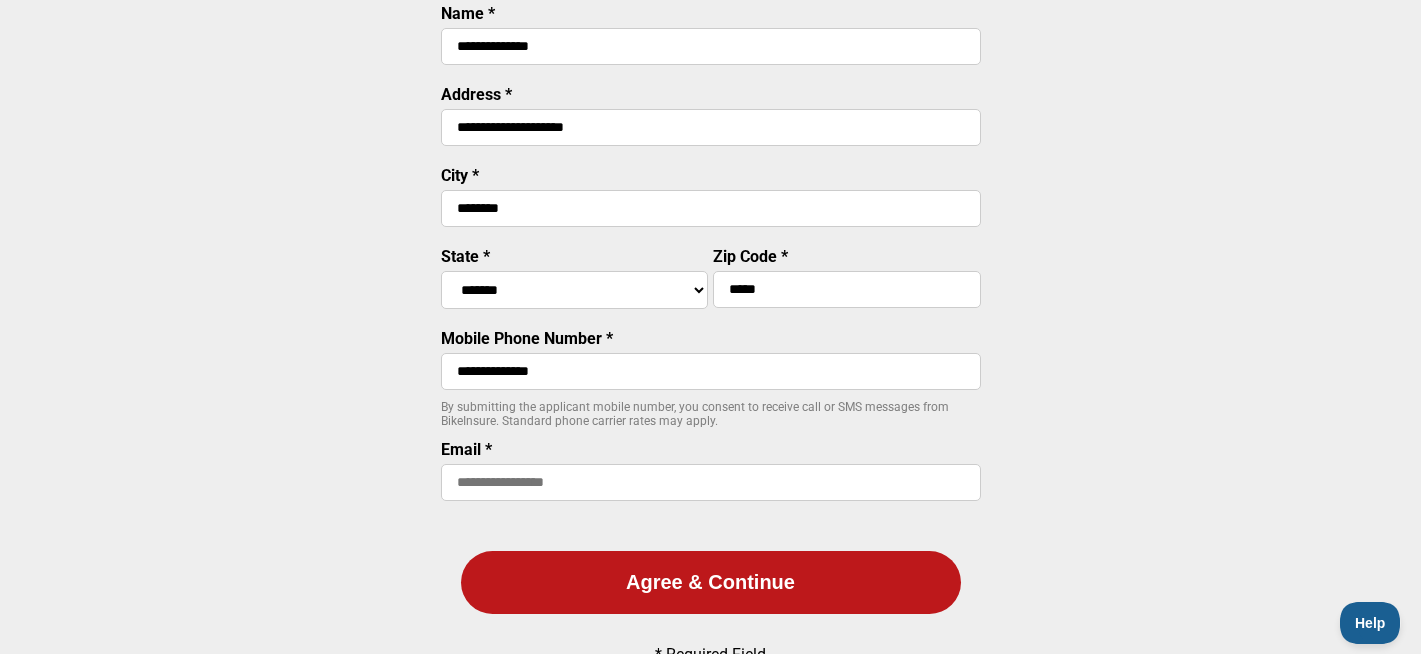 type on "**********" 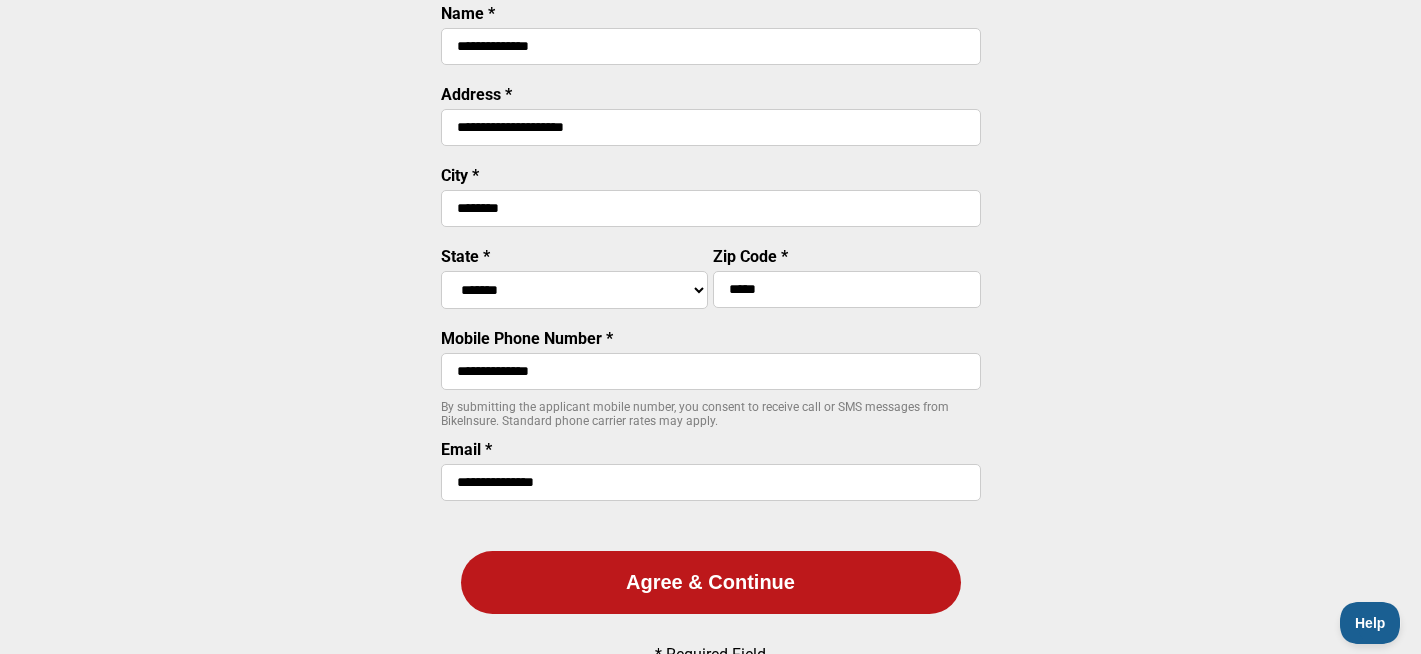 type on "**********" 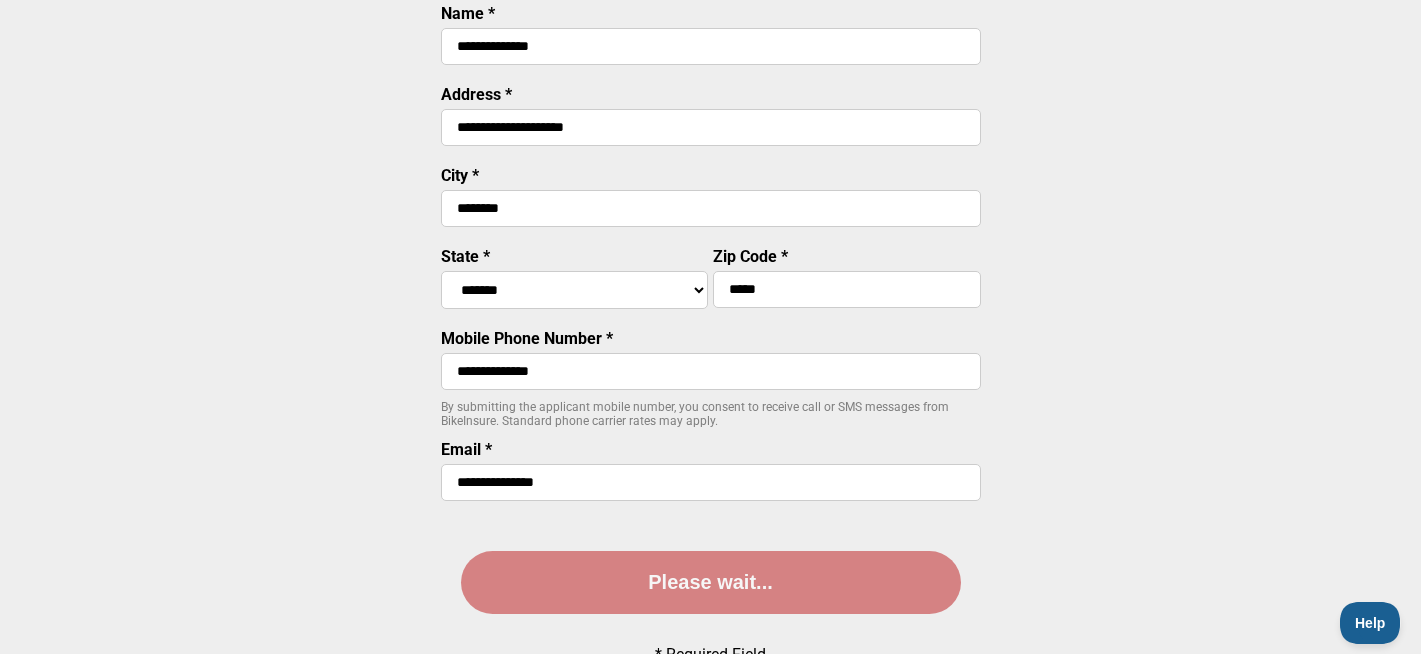 scroll, scrollTop: 0, scrollLeft: 0, axis: both 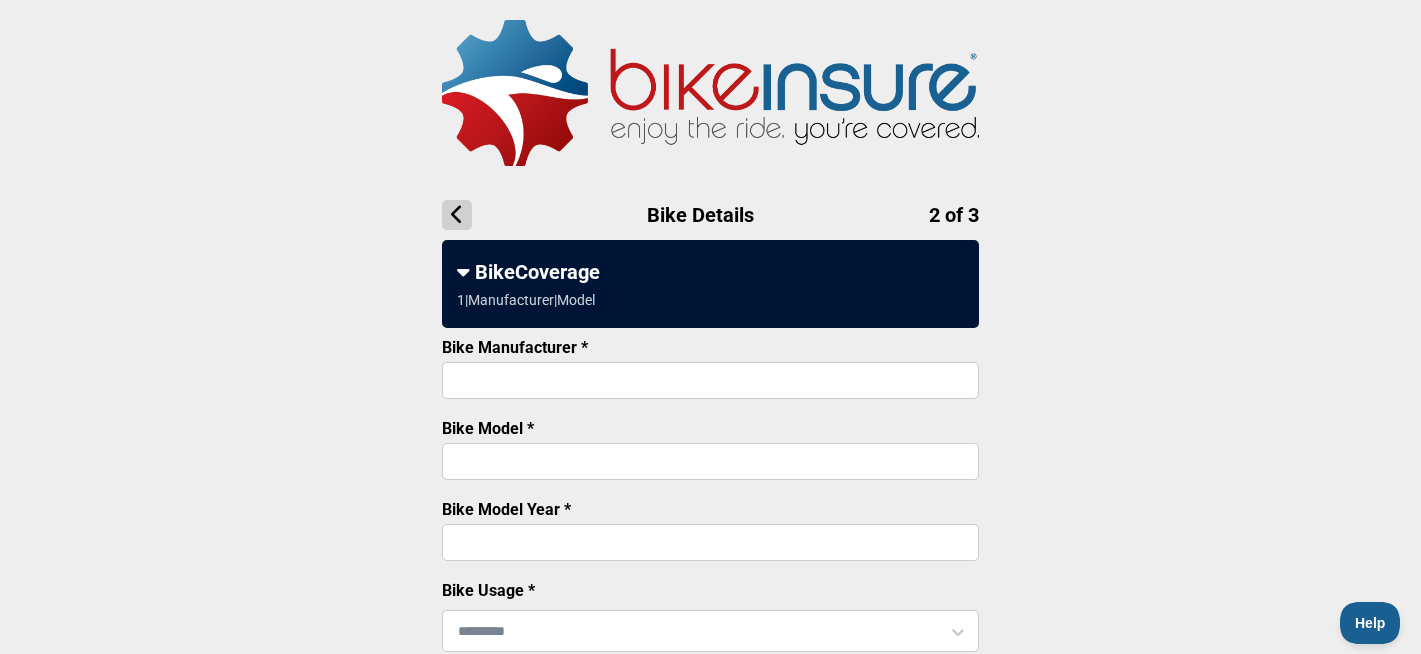 click on "Bike Manufacturer   *" at bounding box center [710, 380] 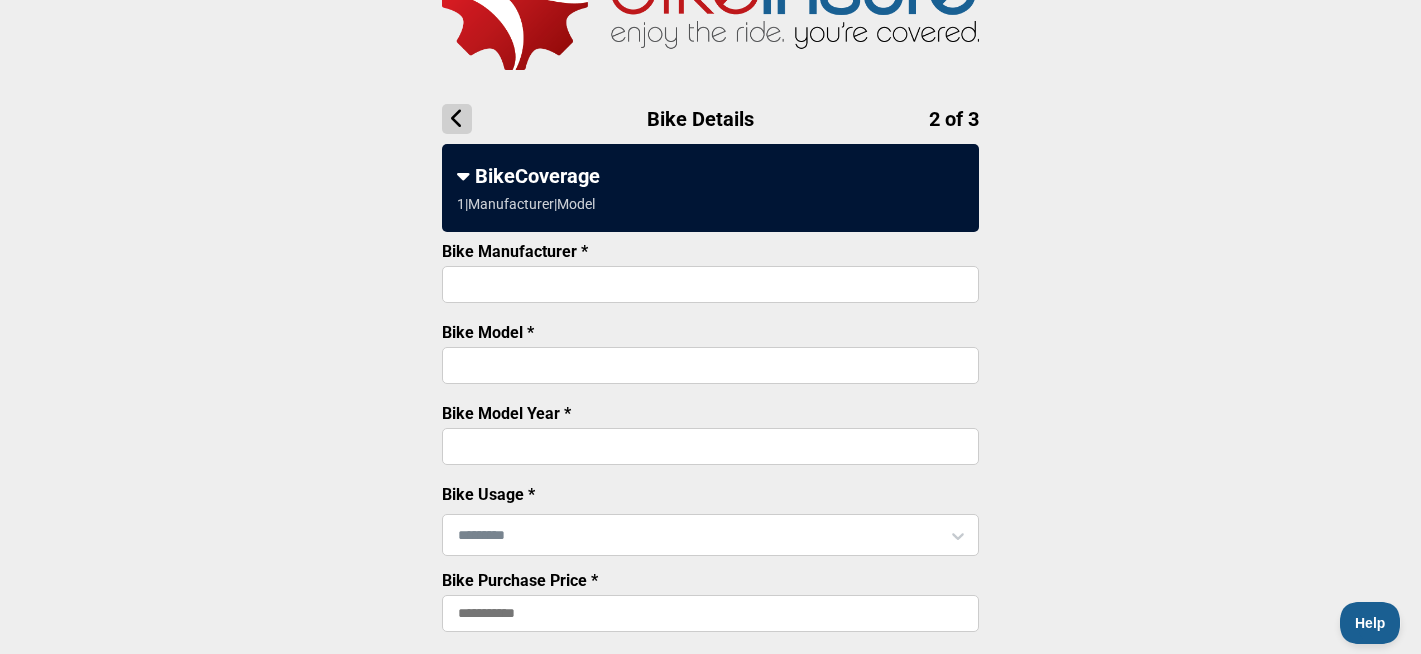 scroll, scrollTop: 0, scrollLeft: 0, axis: both 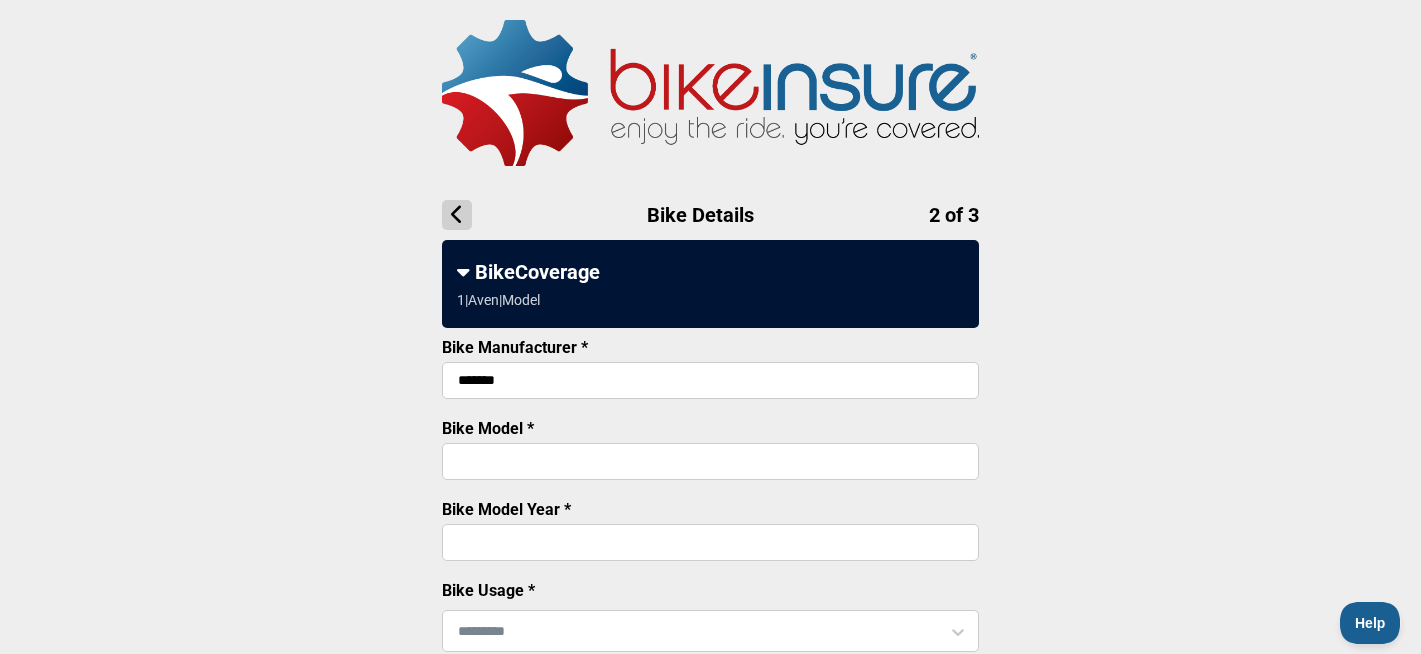 type on "*******" 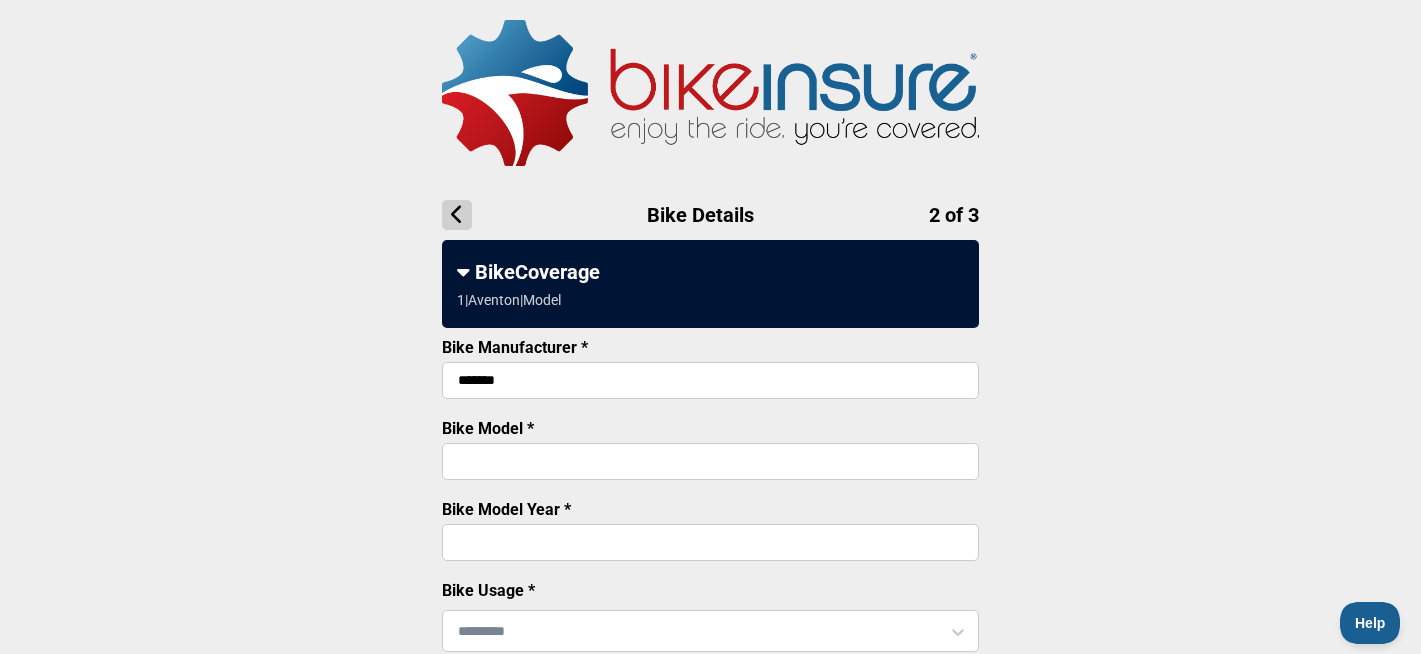 click on "Bike Model   *" at bounding box center (710, 461) 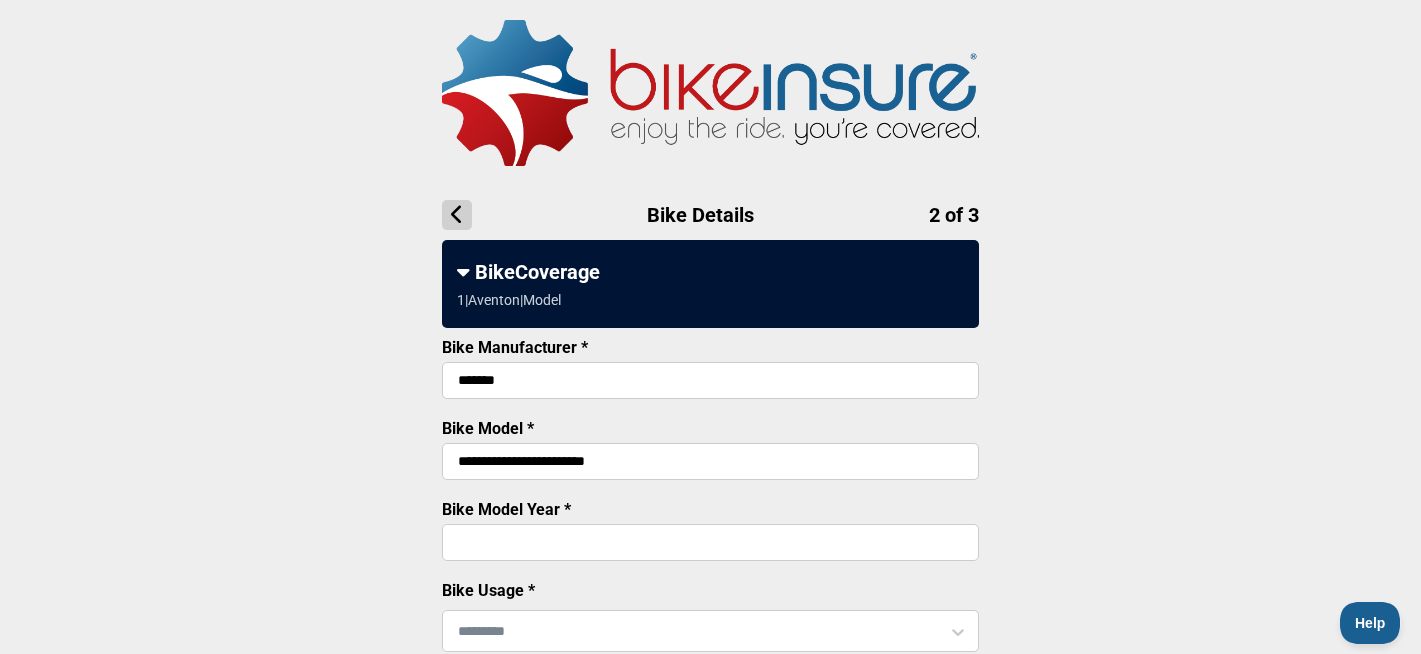 click on "**********" at bounding box center [710, 461] 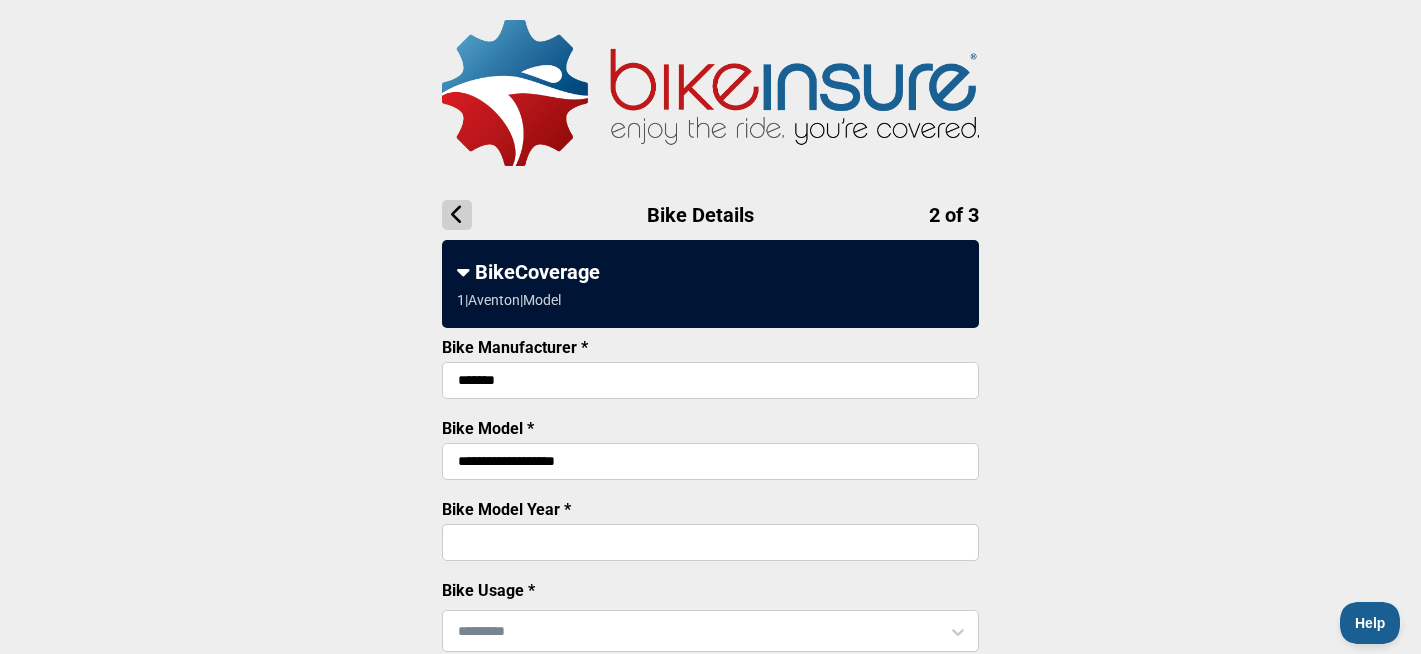 type on "**********" 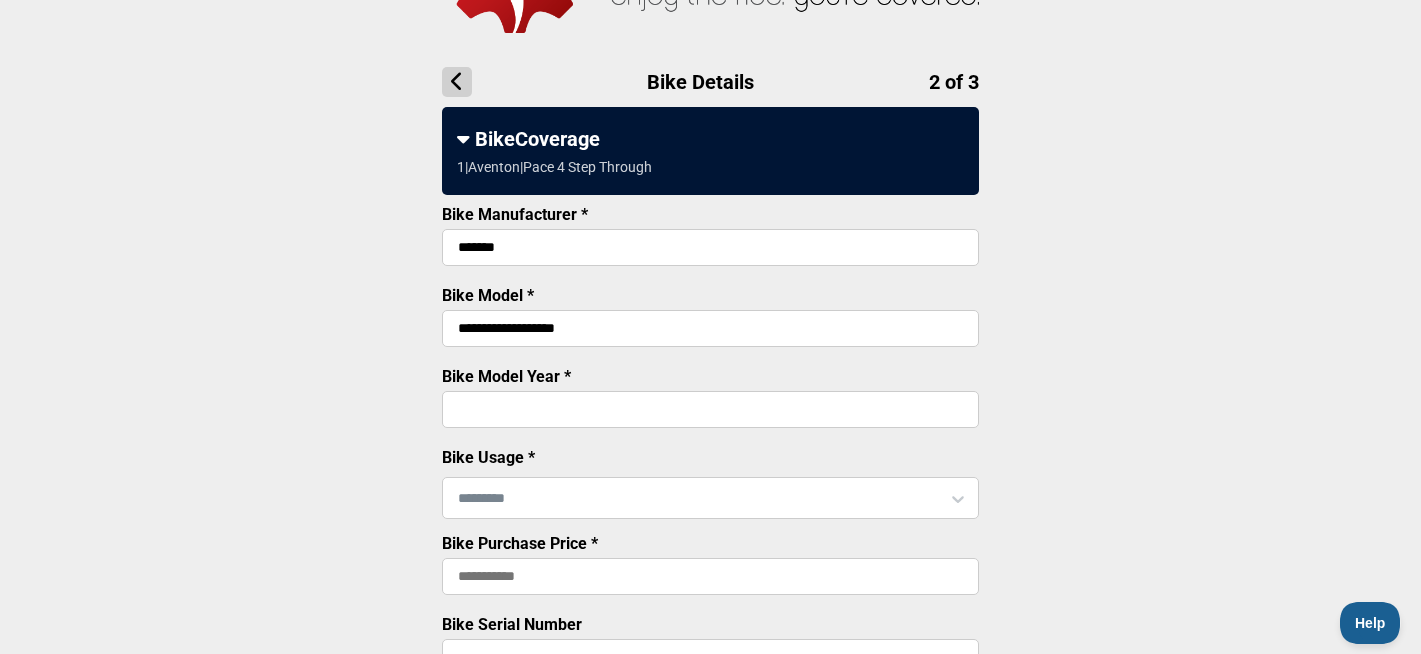 scroll, scrollTop: 137, scrollLeft: 0, axis: vertical 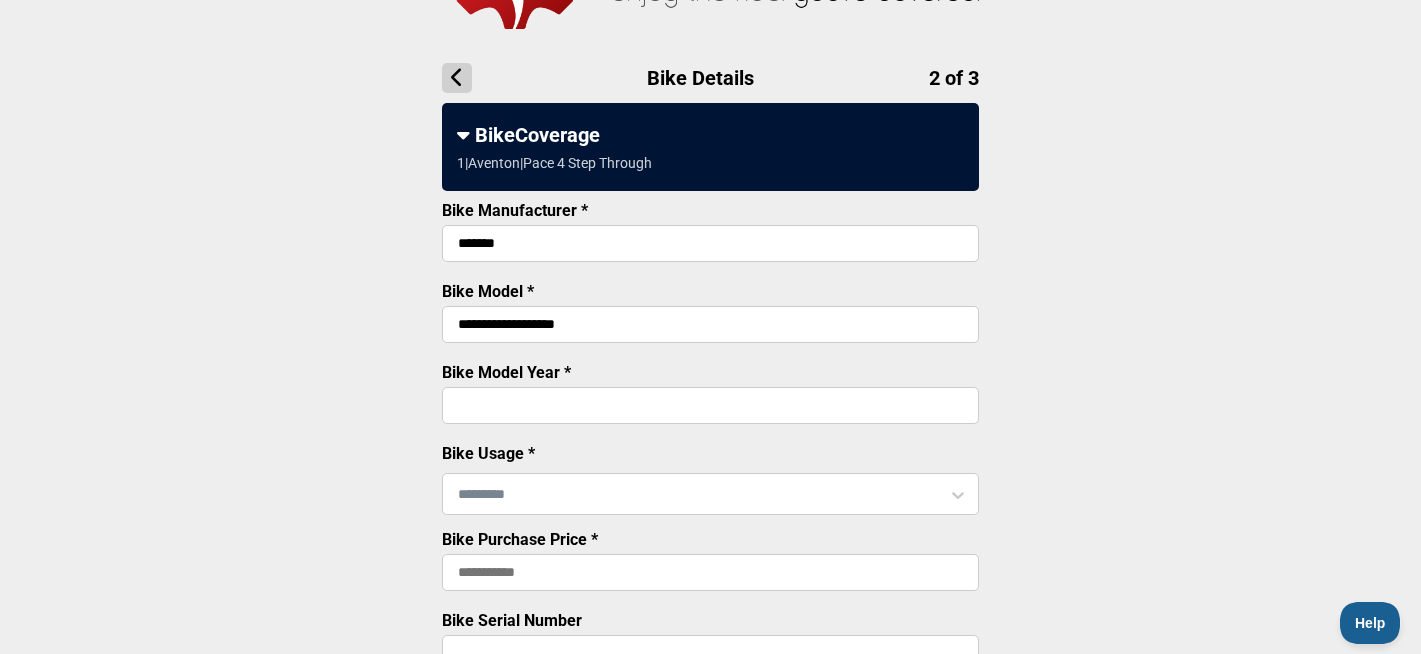 type on "****" 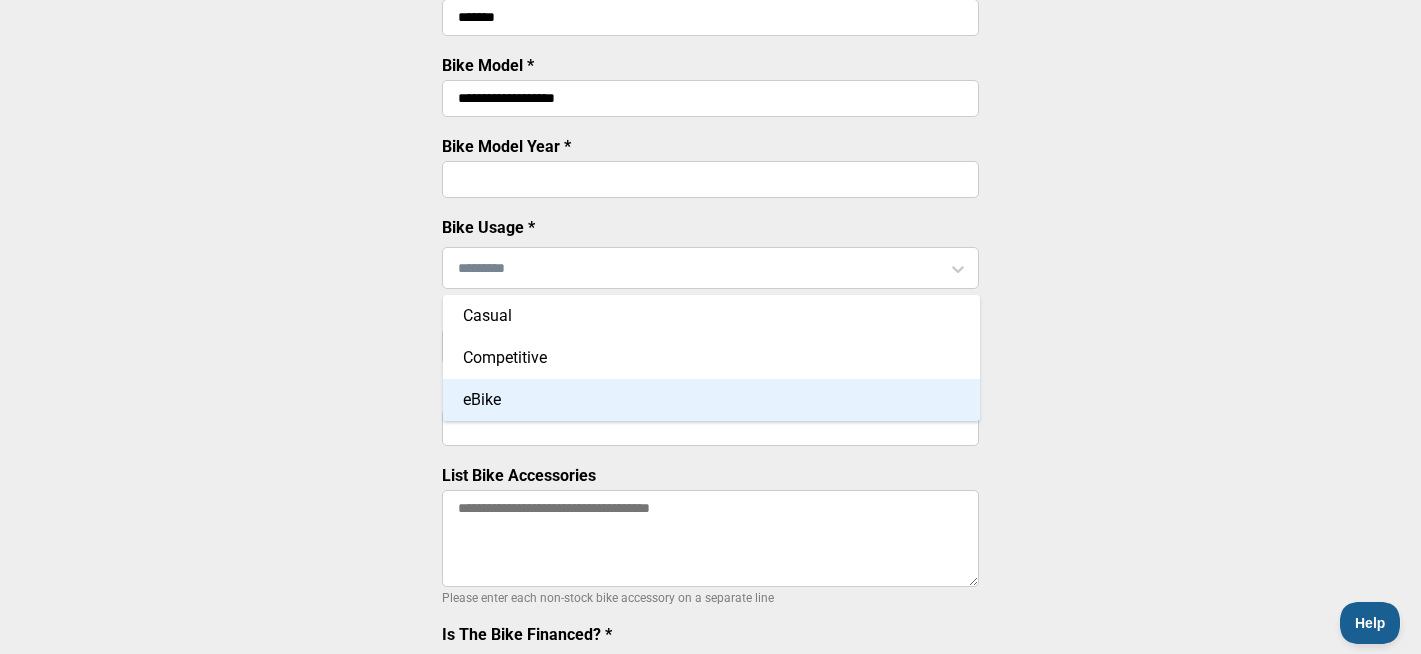scroll, scrollTop: 365, scrollLeft: 0, axis: vertical 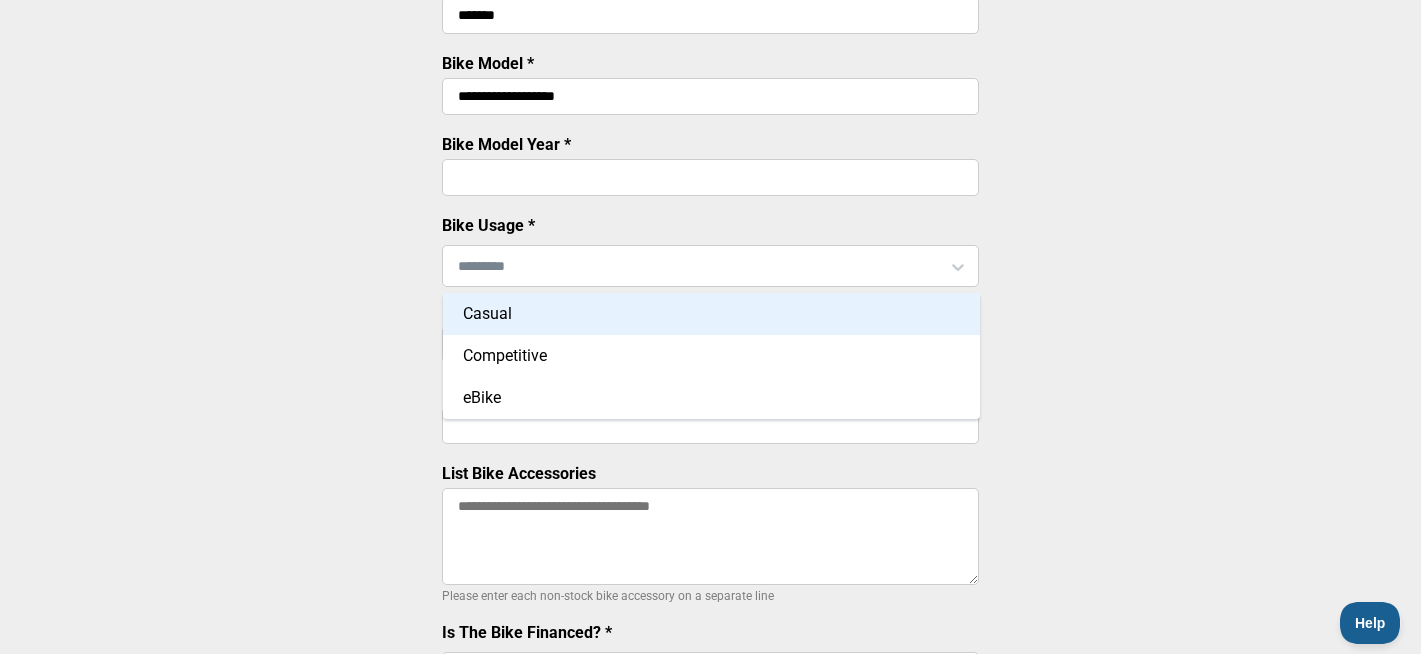 click on "Casual" at bounding box center [711, 314] 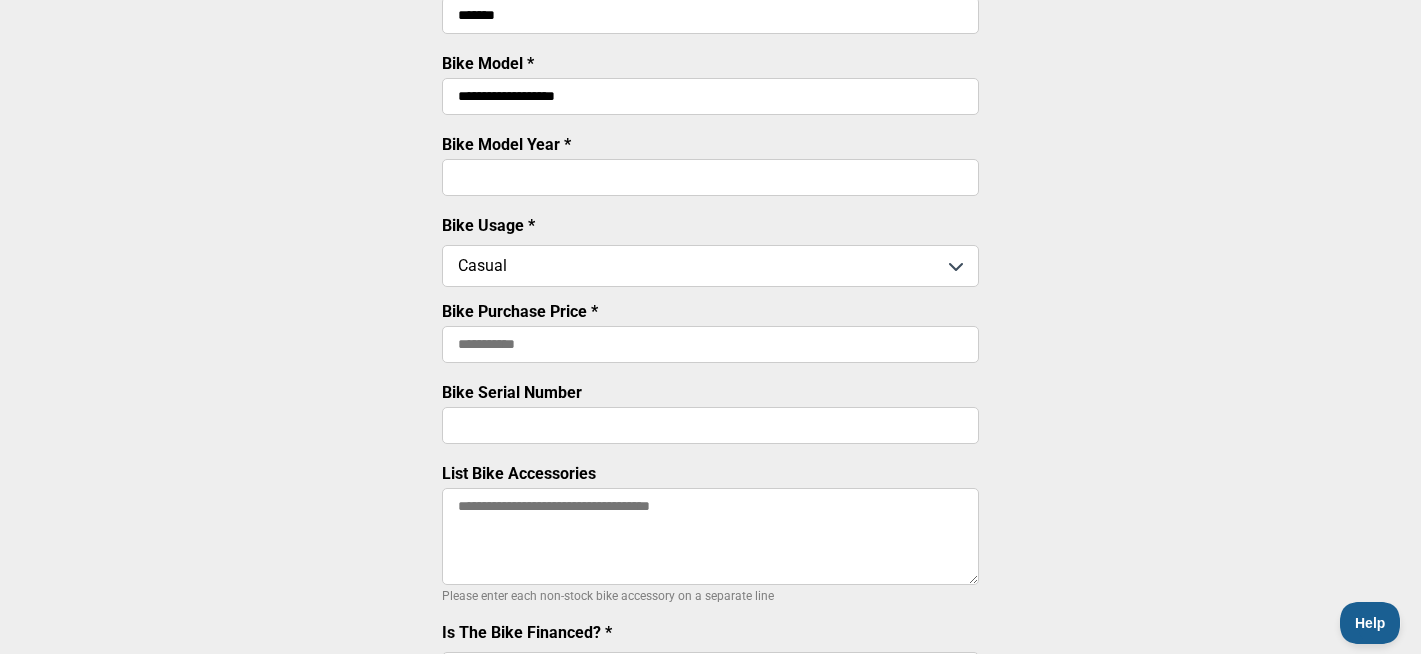 click on "Bike Purchase Price   *" at bounding box center [710, 344] 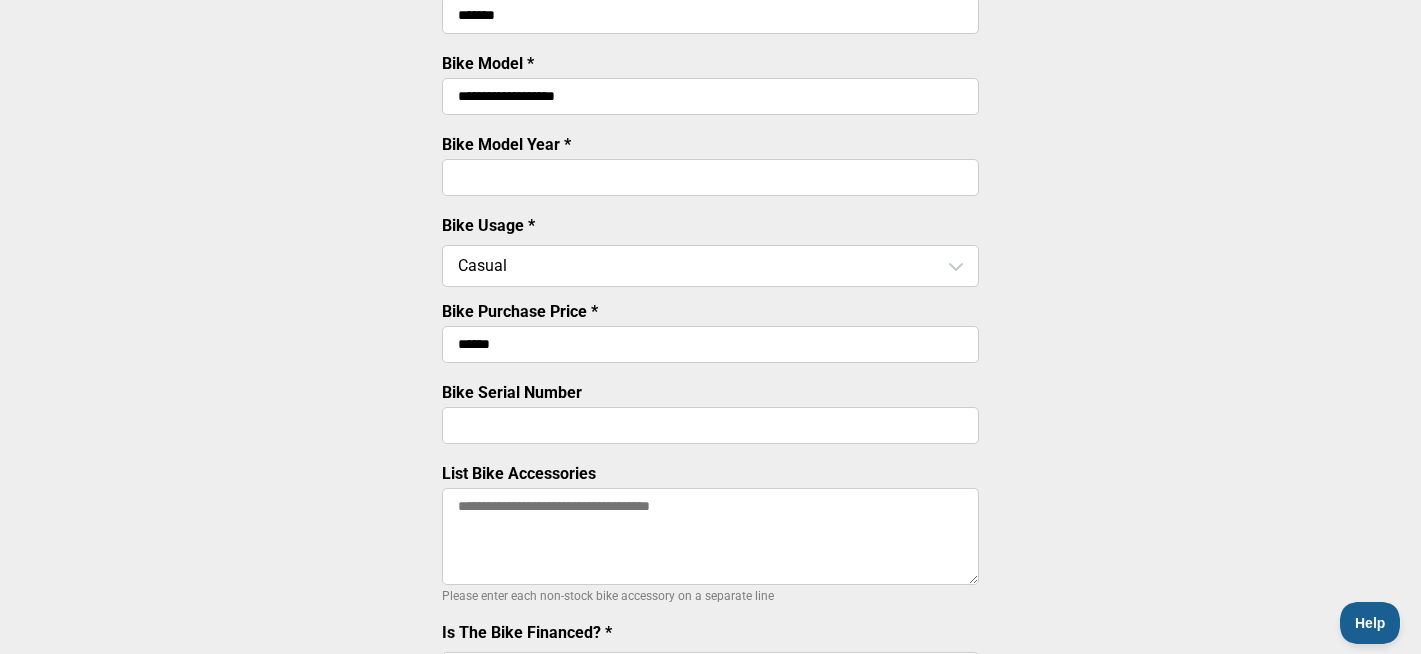 type on "******" 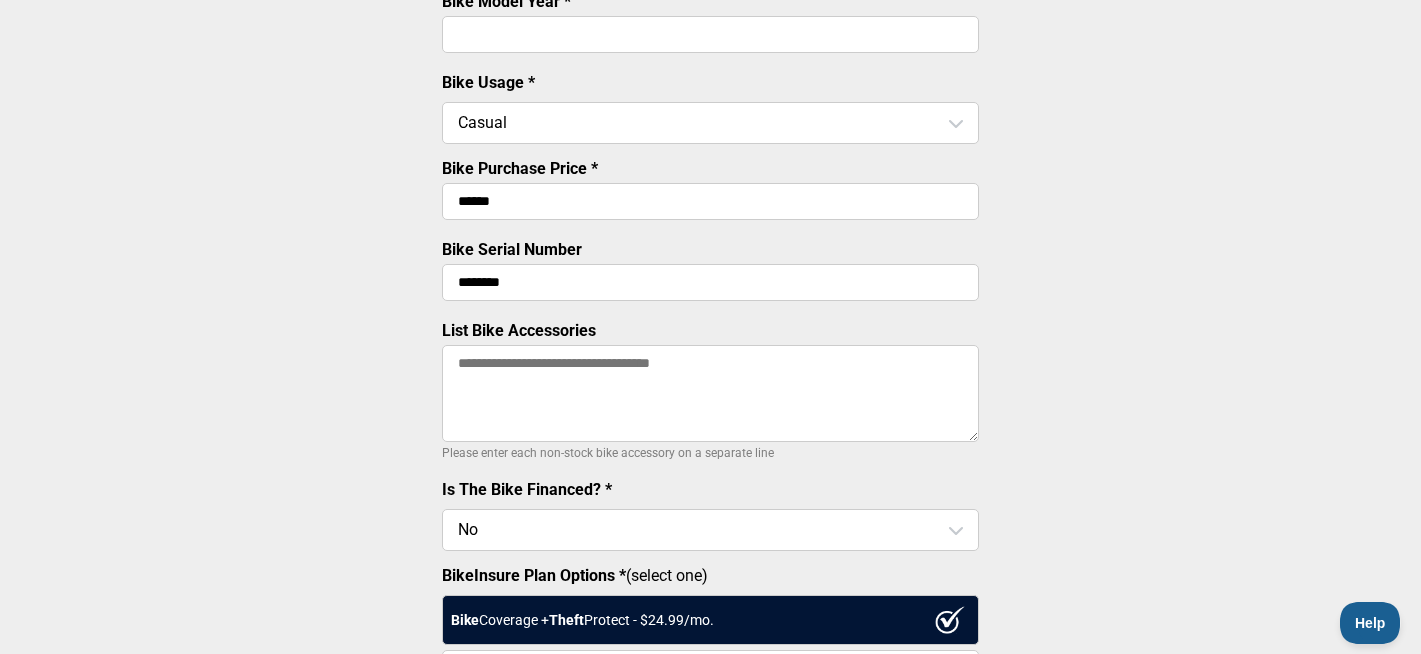 scroll, scrollTop: 510, scrollLeft: 0, axis: vertical 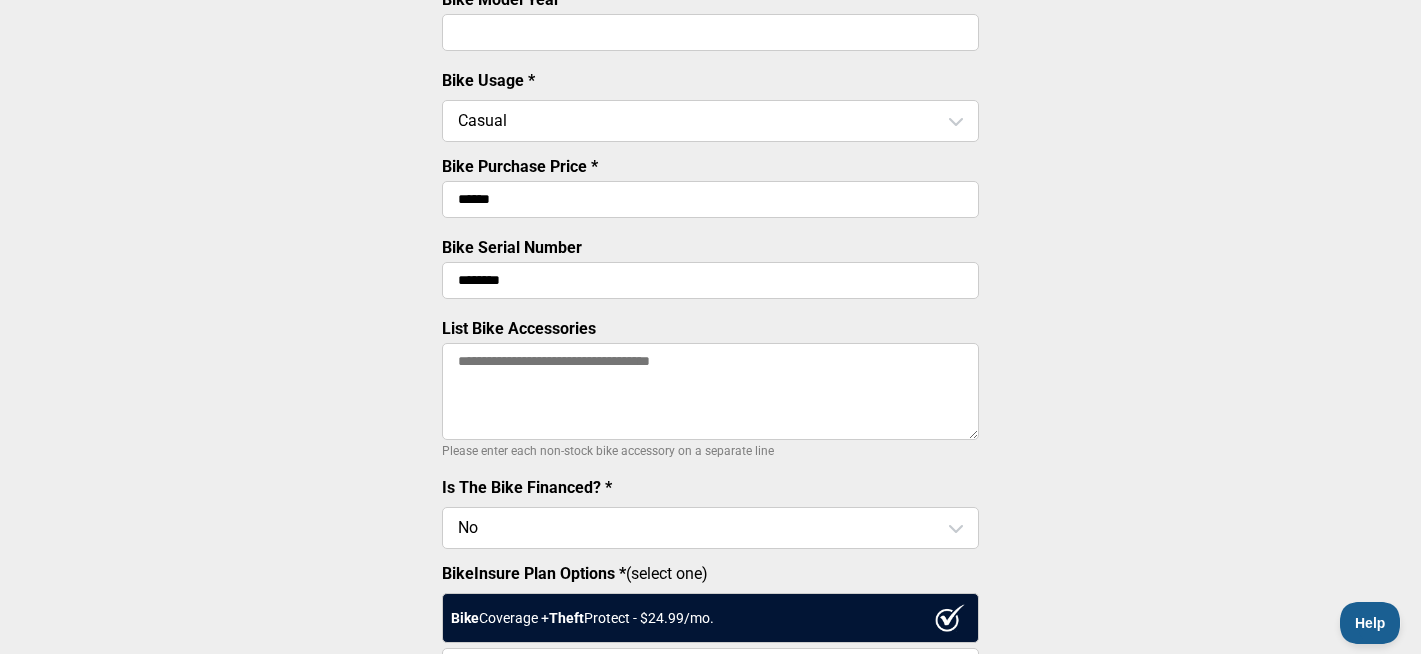 type on "********" 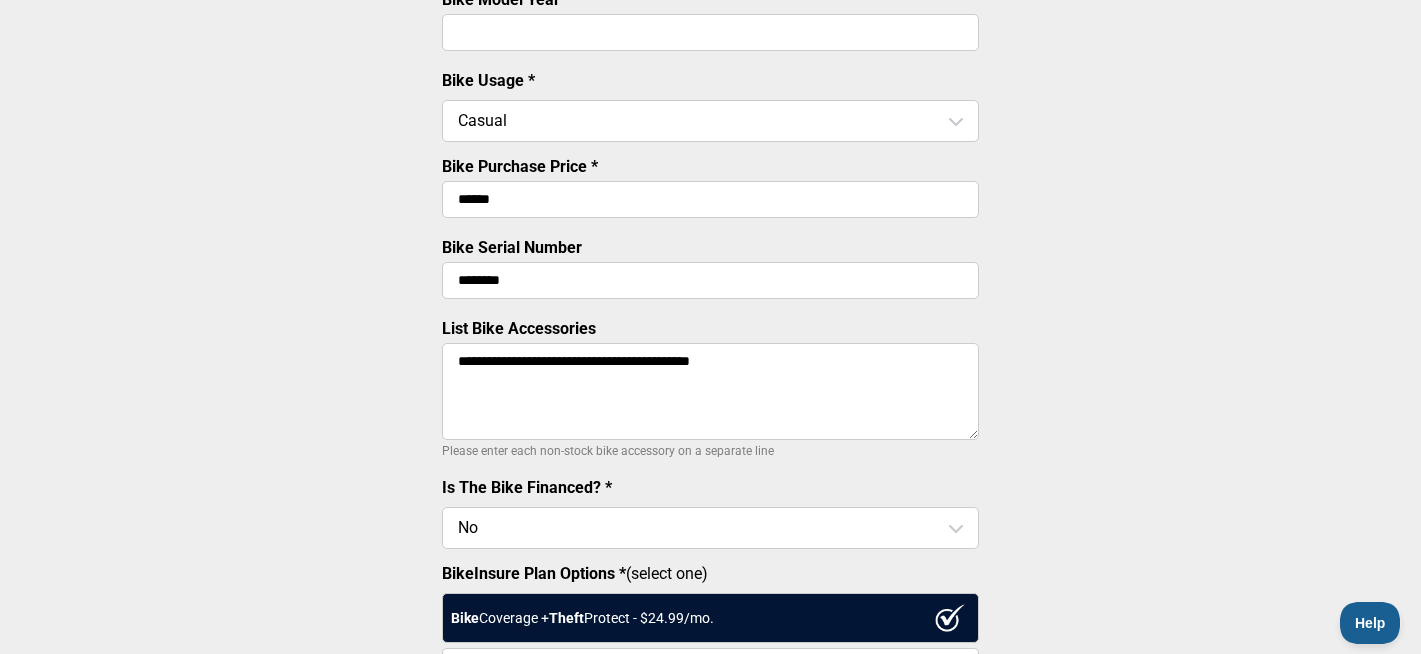click on "**********" at bounding box center (710, 391) 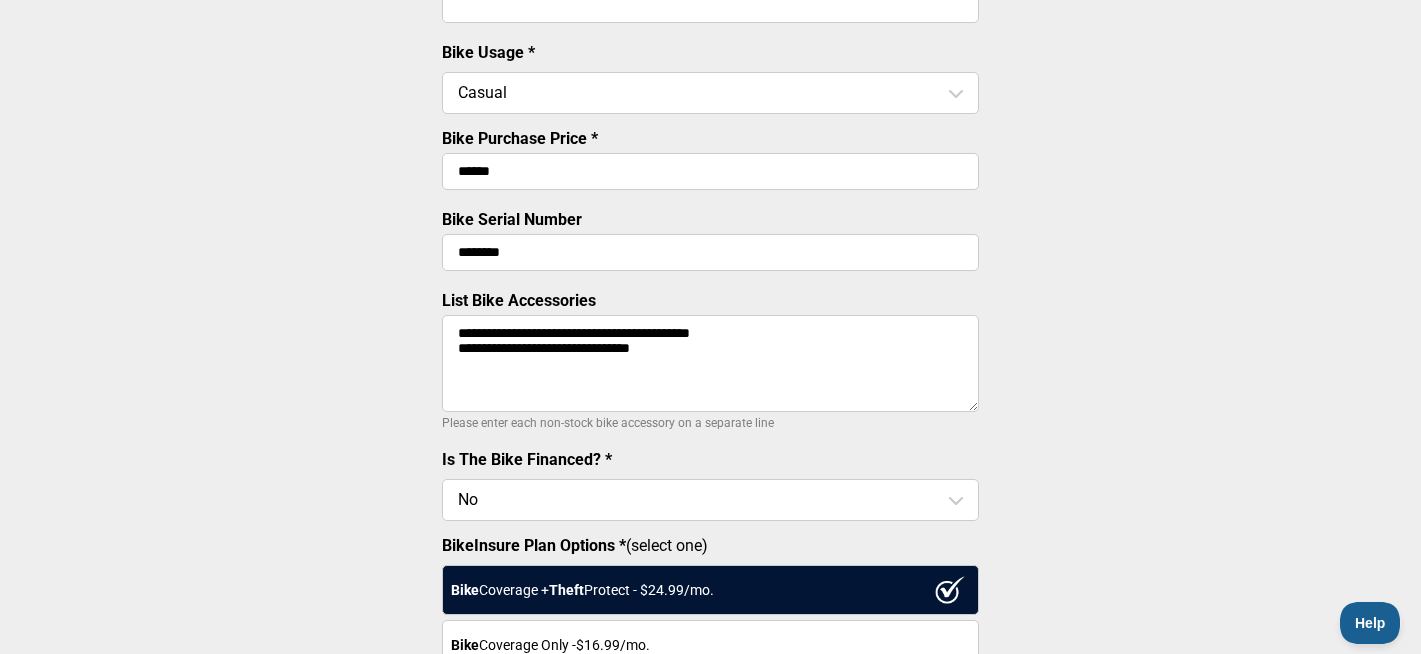 scroll, scrollTop: 524, scrollLeft: 0, axis: vertical 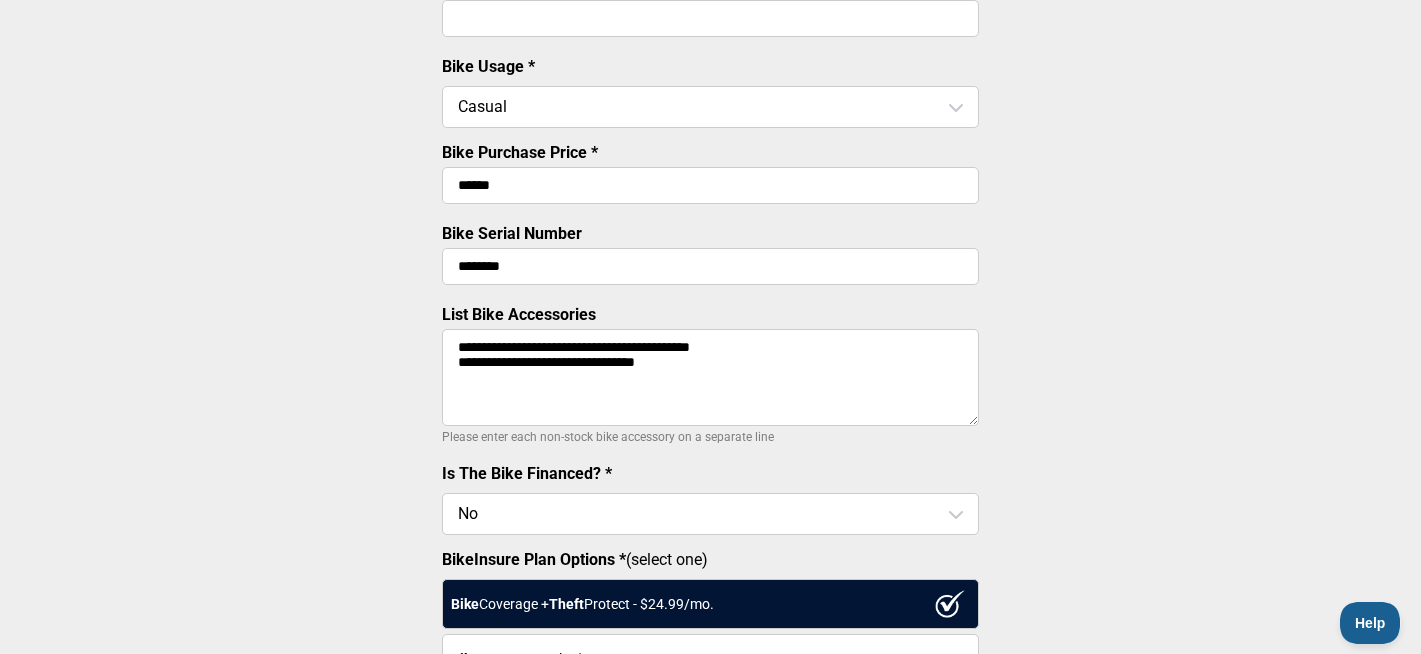 paste on "**********" 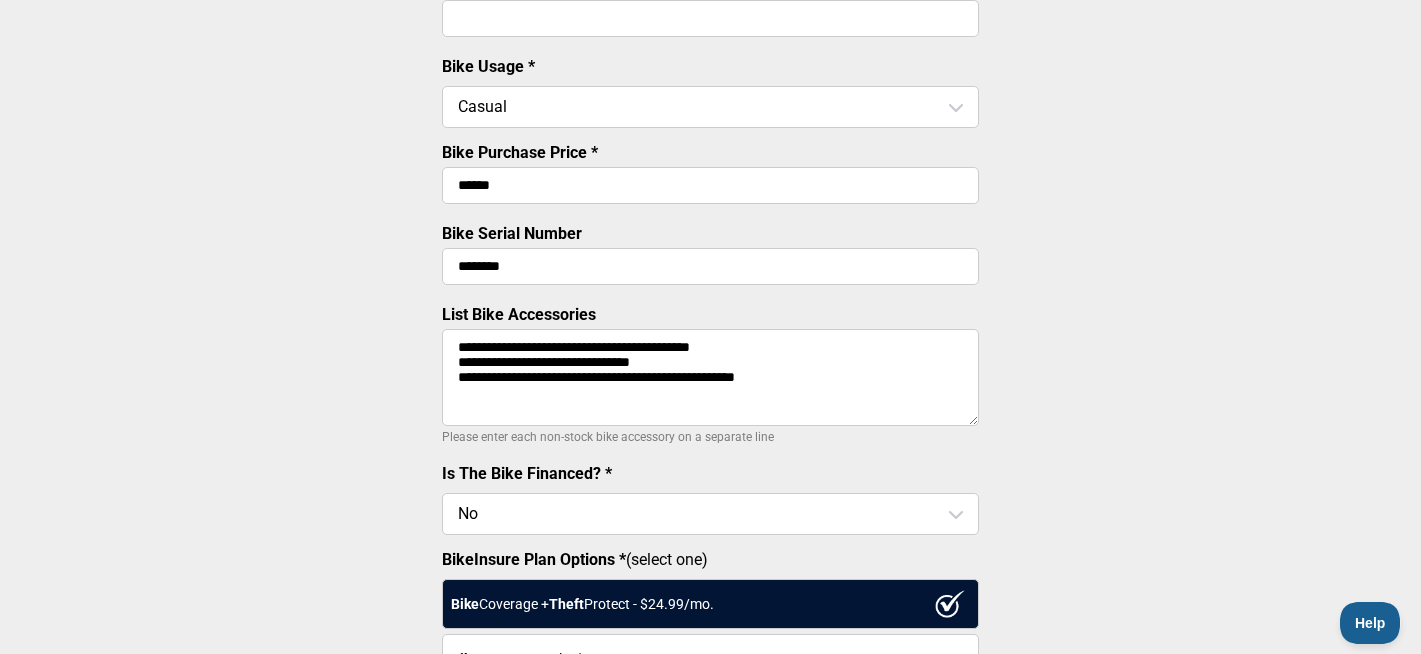 type on "**********" 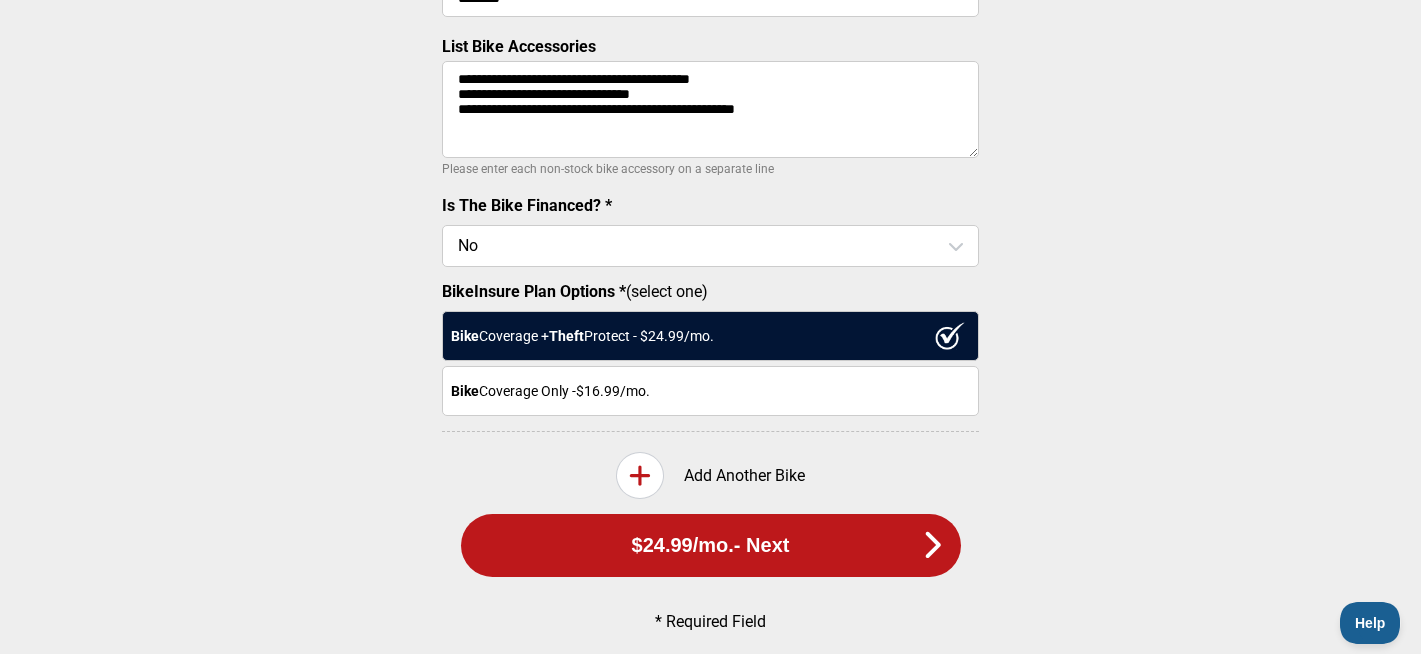 scroll, scrollTop: 823, scrollLeft: 0, axis: vertical 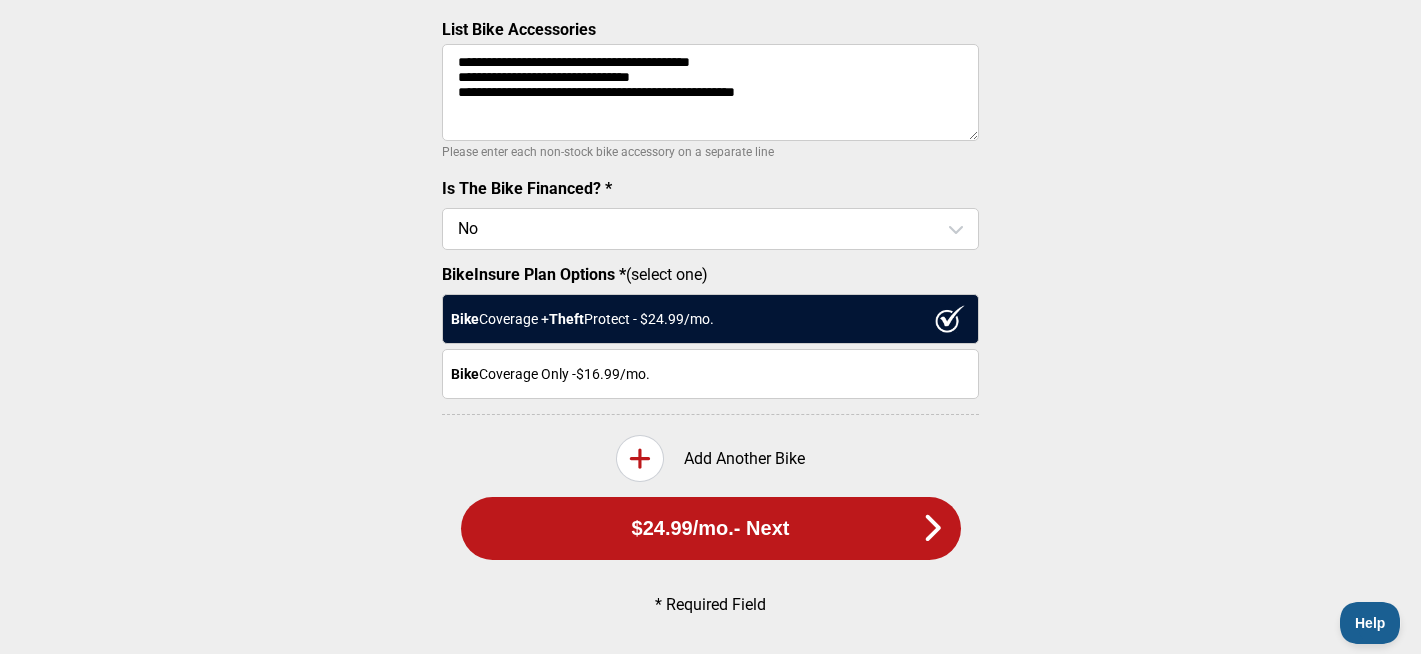 click on "Add Another Bike" at bounding box center [710, 458] 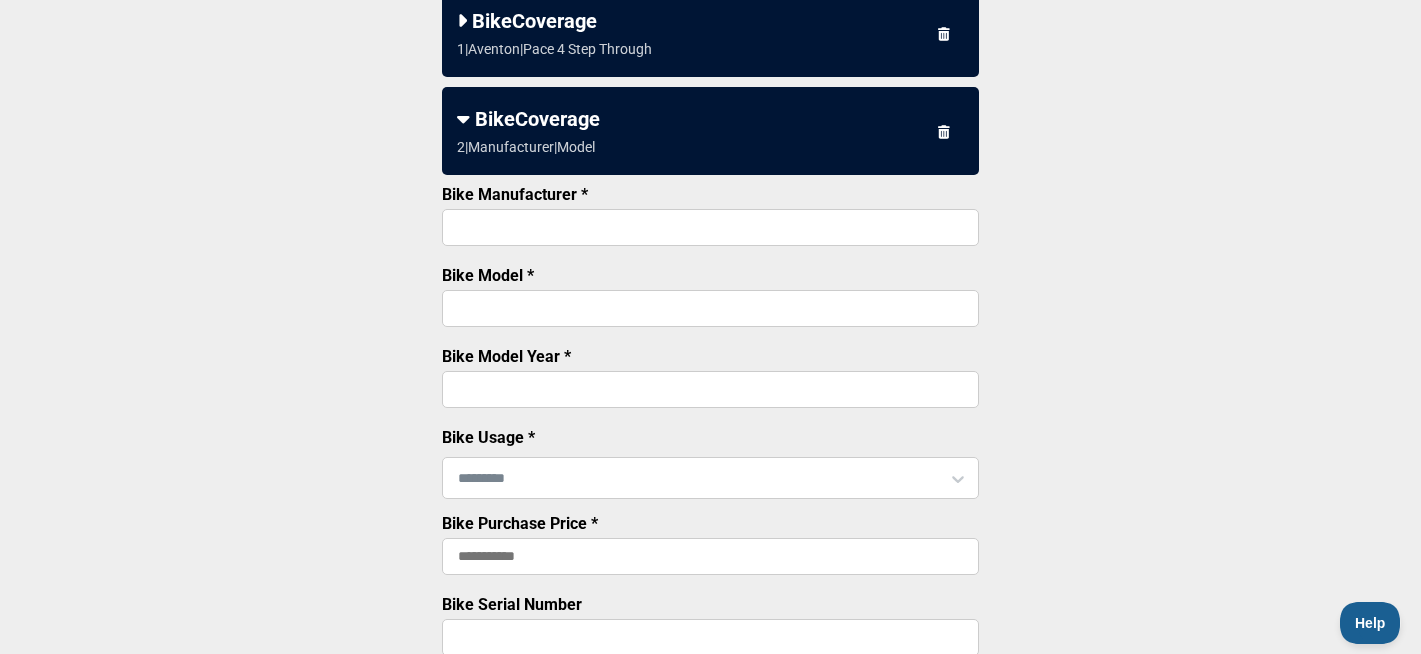 scroll, scrollTop: 133, scrollLeft: 0, axis: vertical 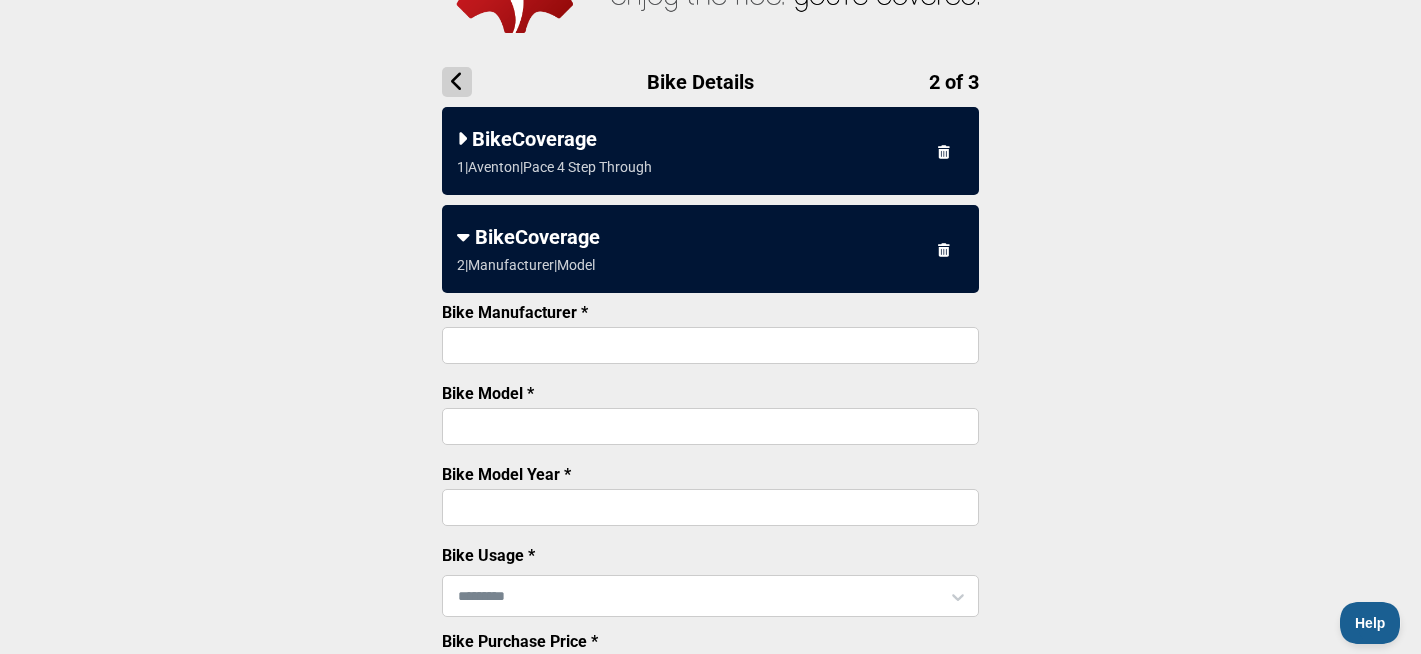 click on "1  |  Aventon  |  Pace 4 Step Through" at bounding box center (710, 167) 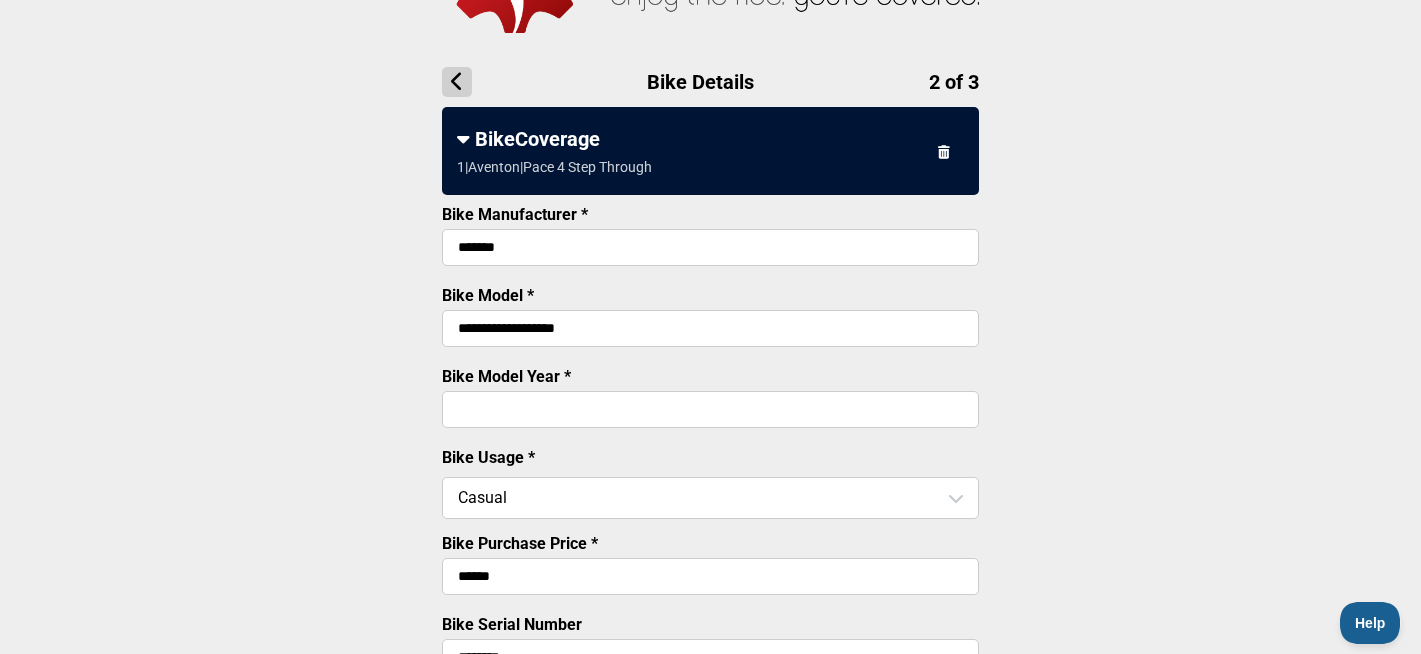 click on "*******" at bounding box center [710, 247] 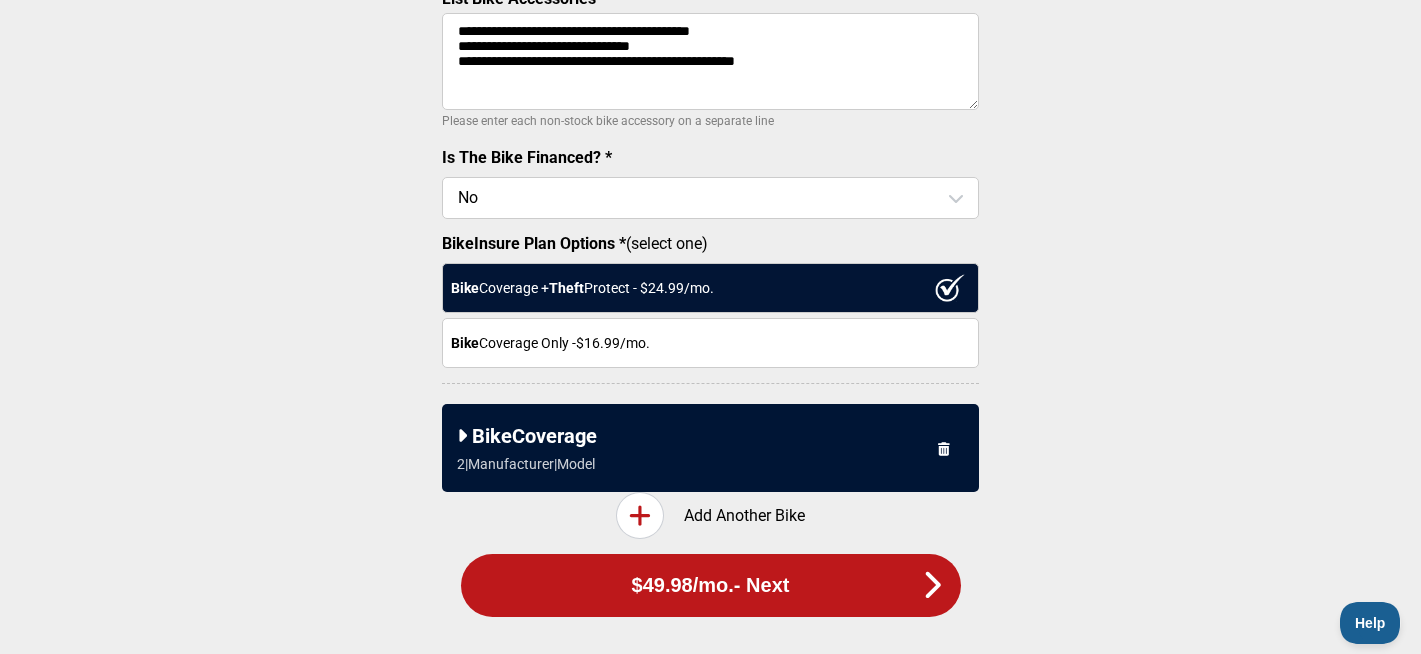 scroll, scrollTop: 834, scrollLeft: 0, axis: vertical 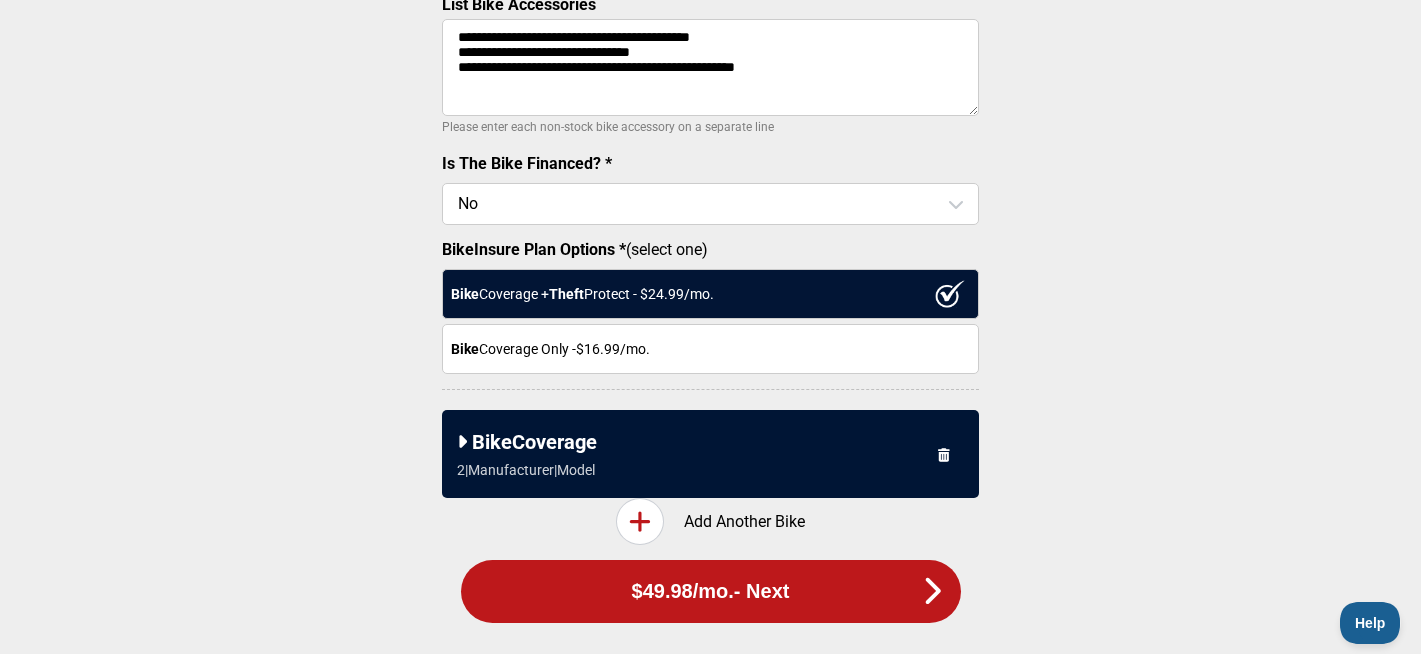 click on "BikeCoverage" at bounding box center (710, 442) 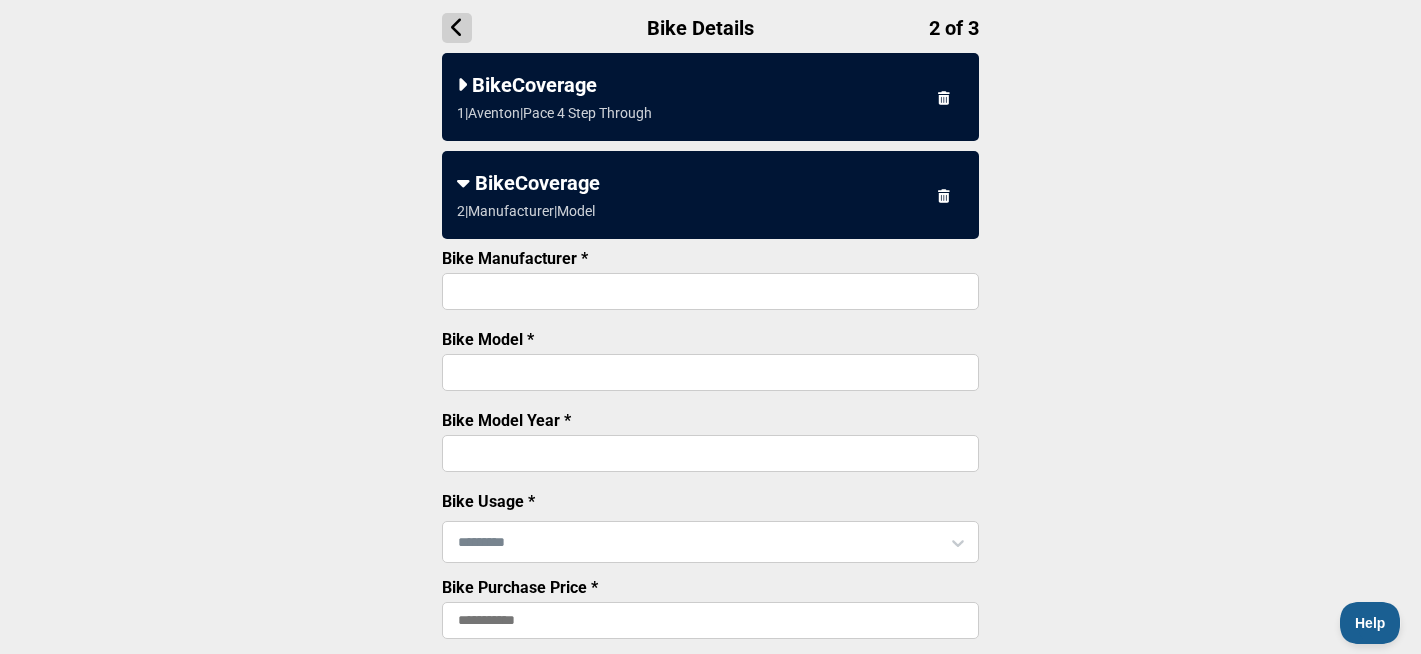 scroll, scrollTop: 174, scrollLeft: 0, axis: vertical 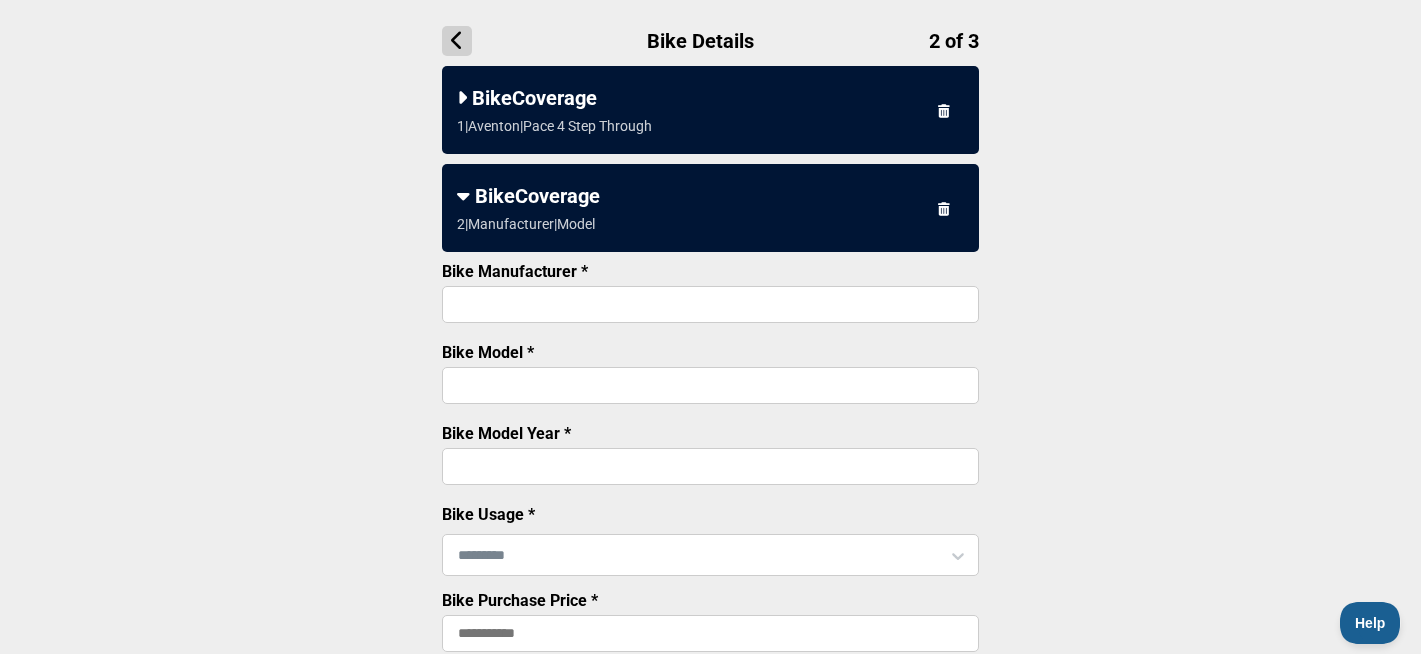 click on "Bike Manufacturer   *" at bounding box center [710, 304] 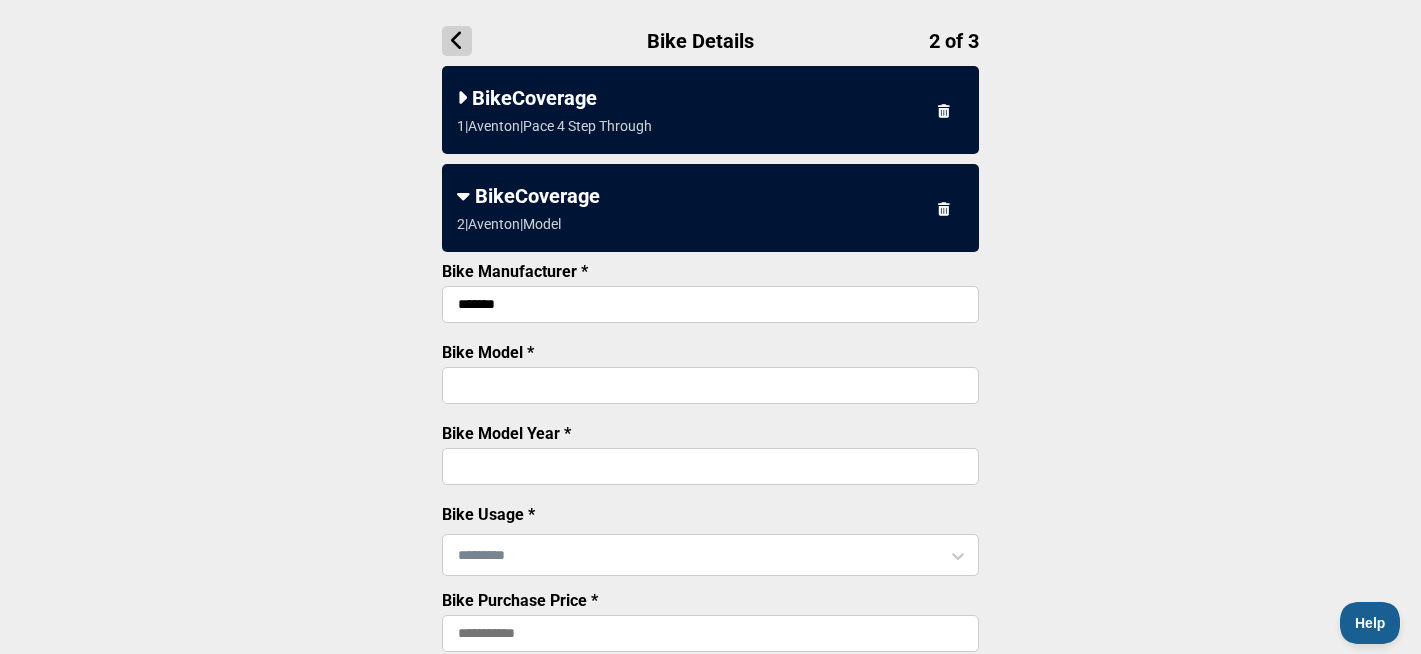 scroll, scrollTop: 0, scrollLeft: 0, axis: both 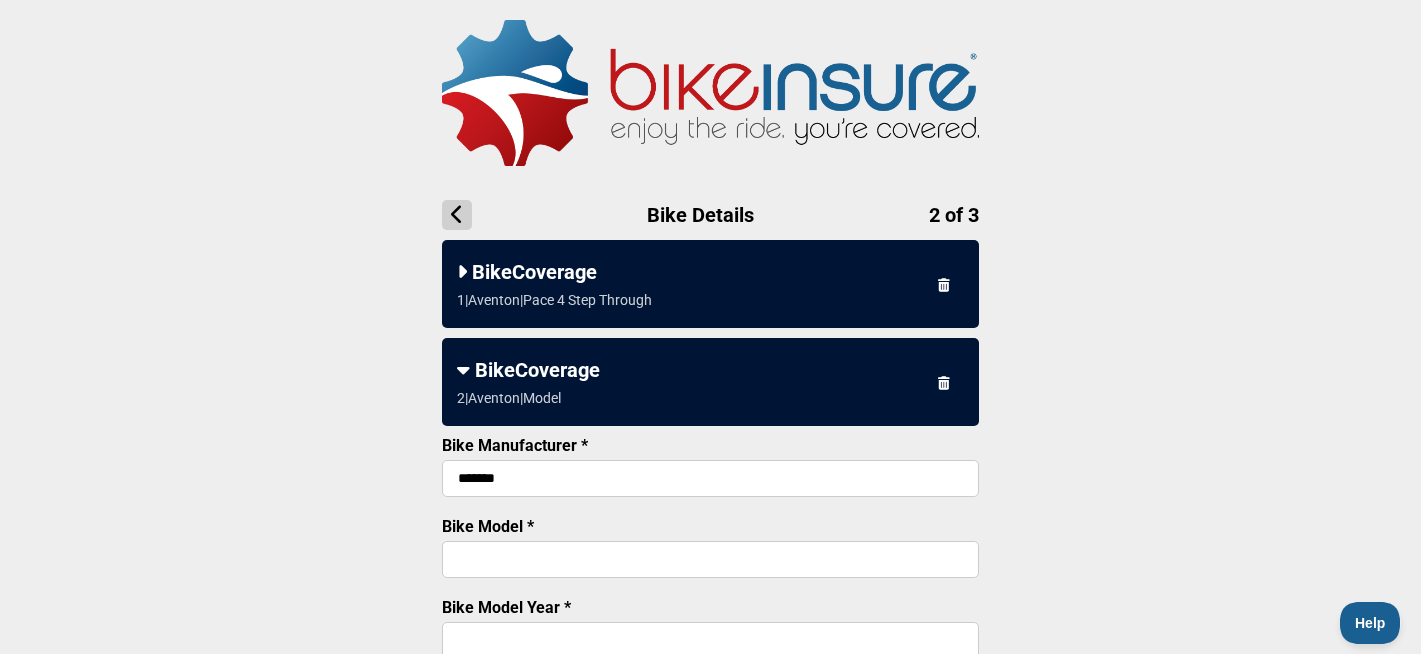 click on "1  |  Aventon  |  Pace 4 Step Through" at bounding box center [554, 300] 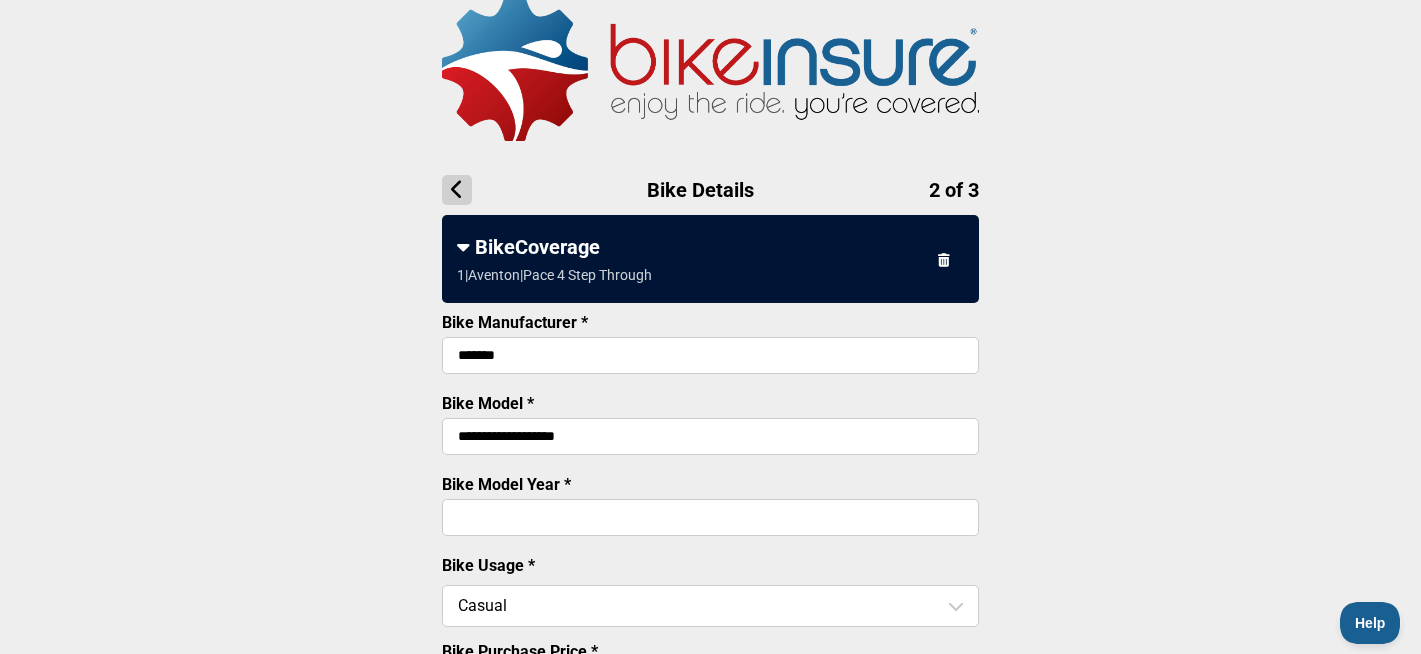 scroll, scrollTop: 27, scrollLeft: 0, axis: vertical 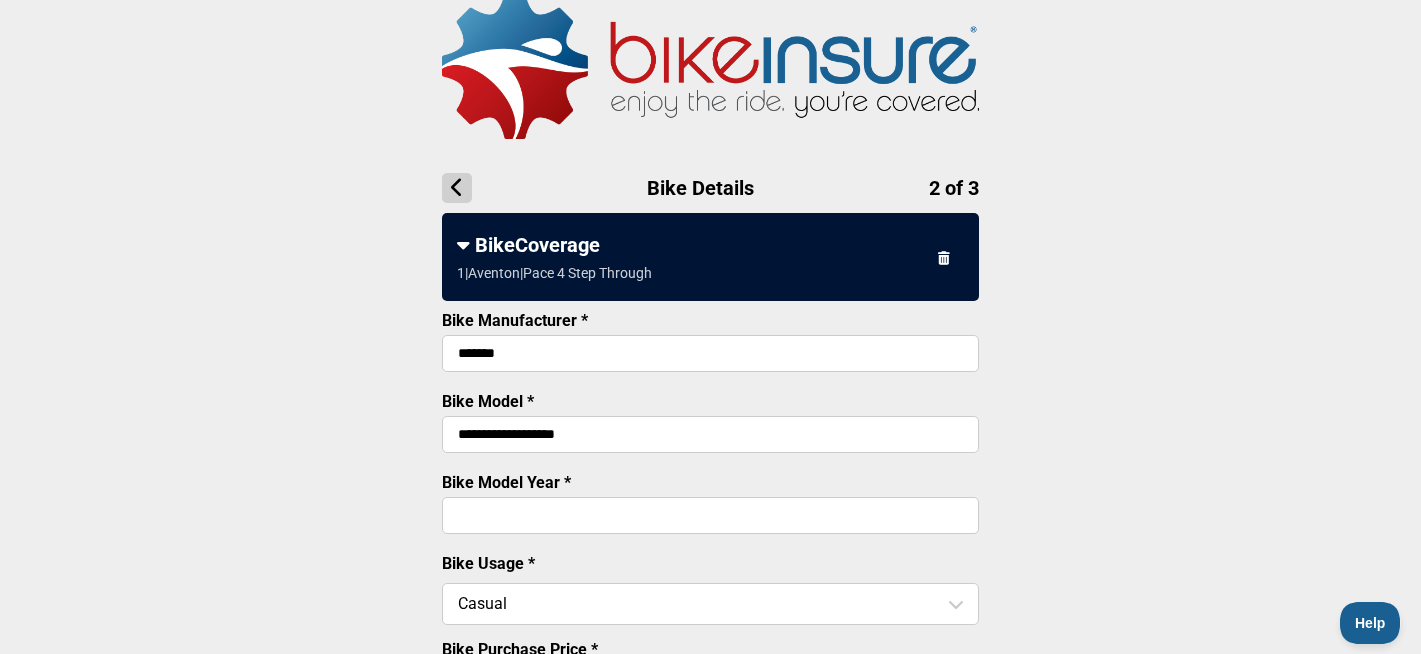 click on "**********" at bounding box center [710, 434] 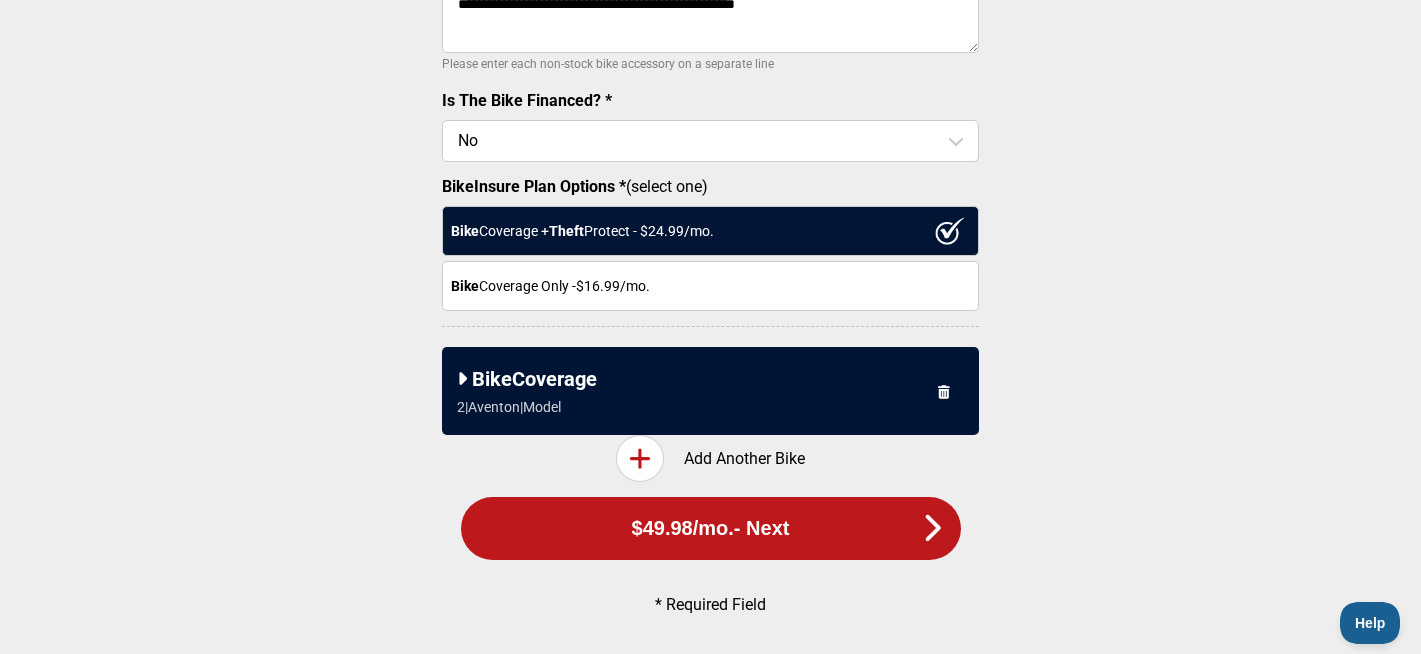 scroll, scrollTop: 911, scrollLeft: 0, axis: vertical 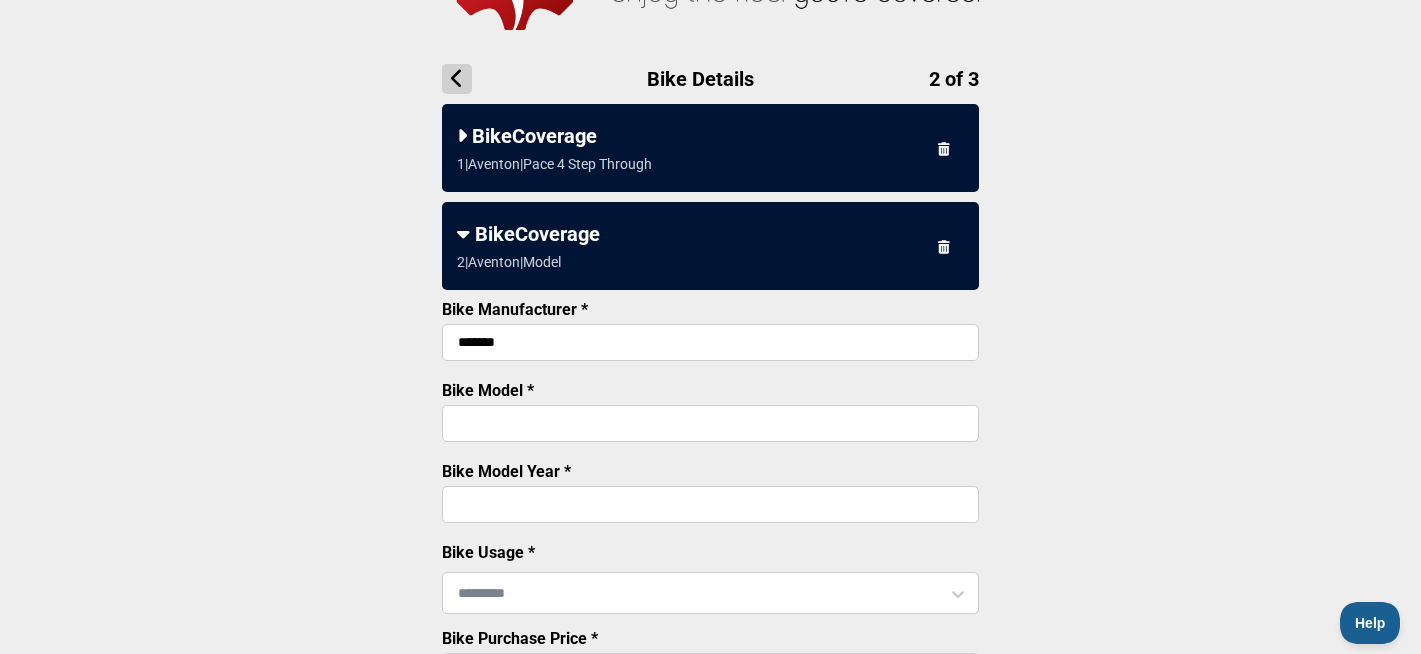 click on "Bike Model   *" at bounding box center (710, 423) 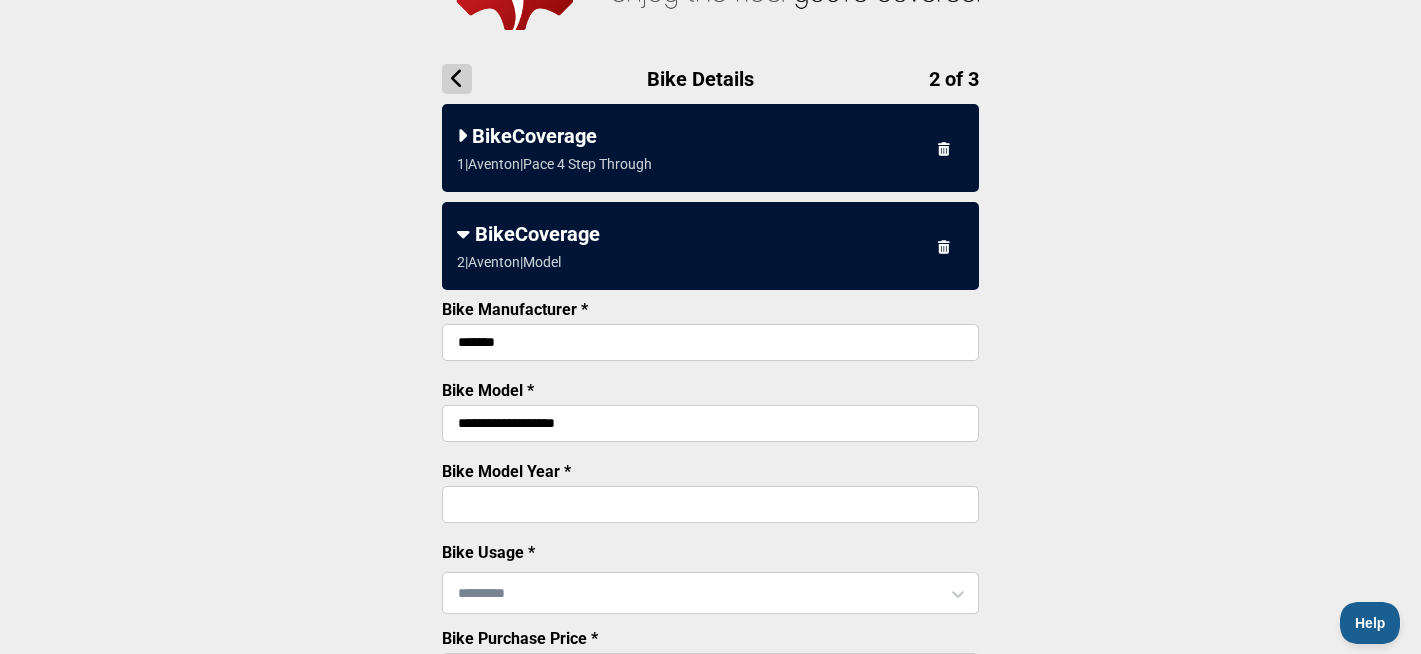 type on "**********" 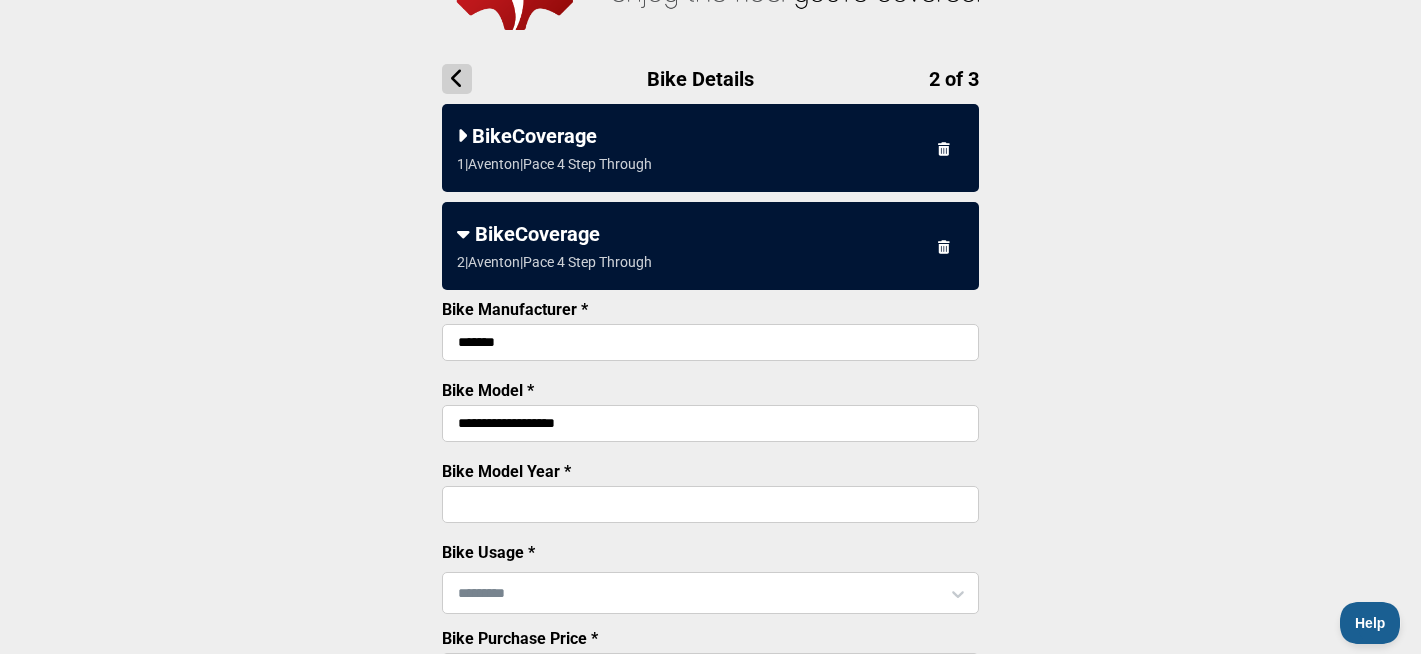 click on "Bike Model Year   *" at bounding box center [710, 504] 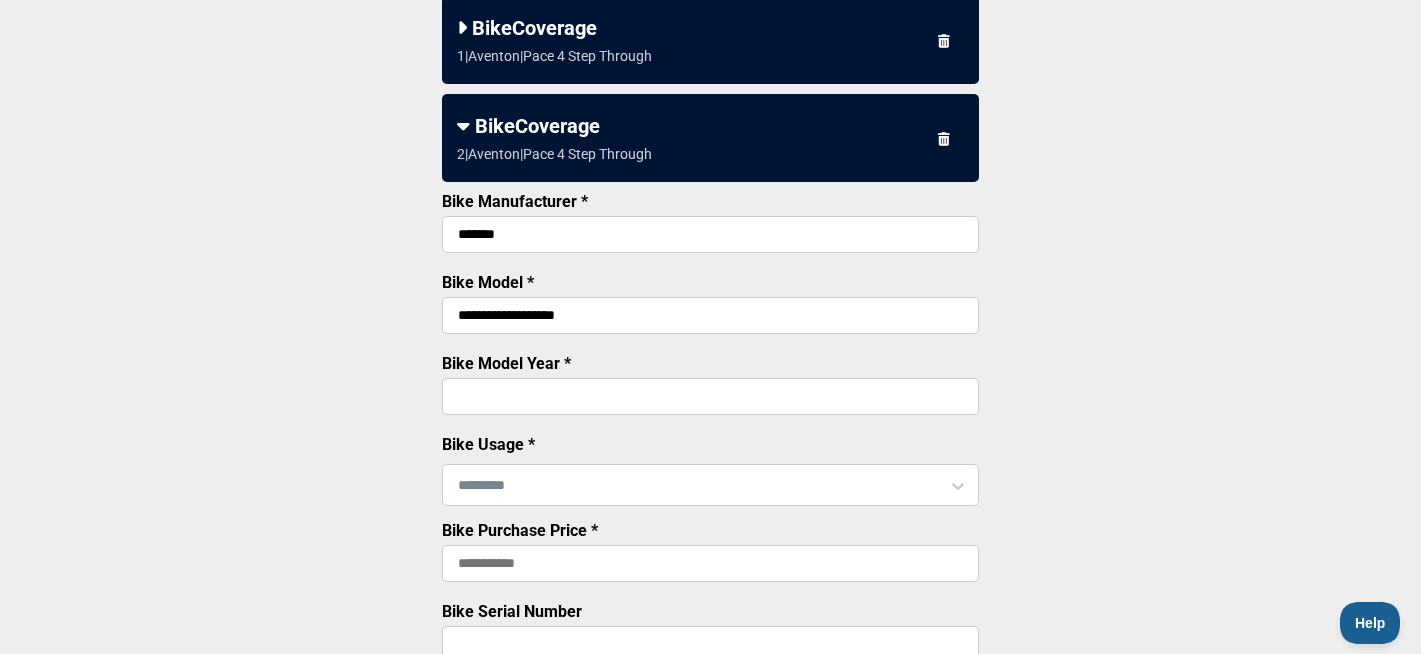 scroll, scrollTop: 275, scrollLeft: 0, axis: vertical 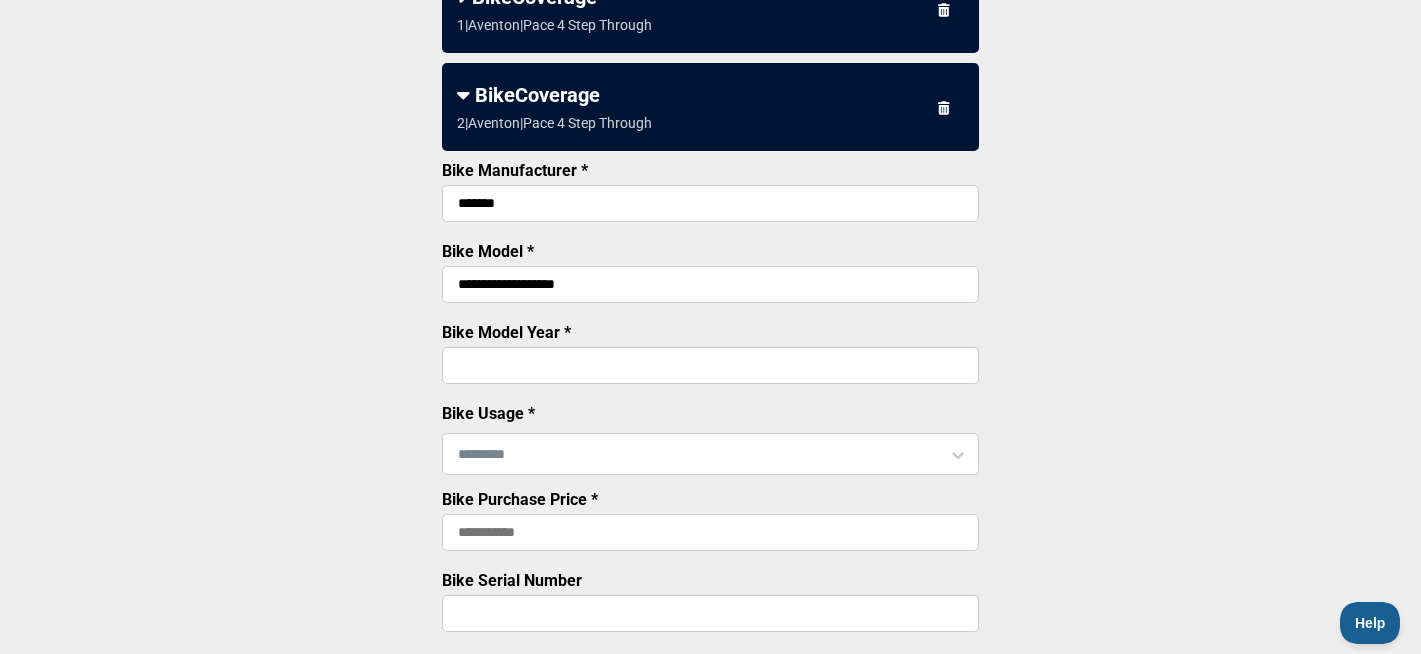 type on "****" 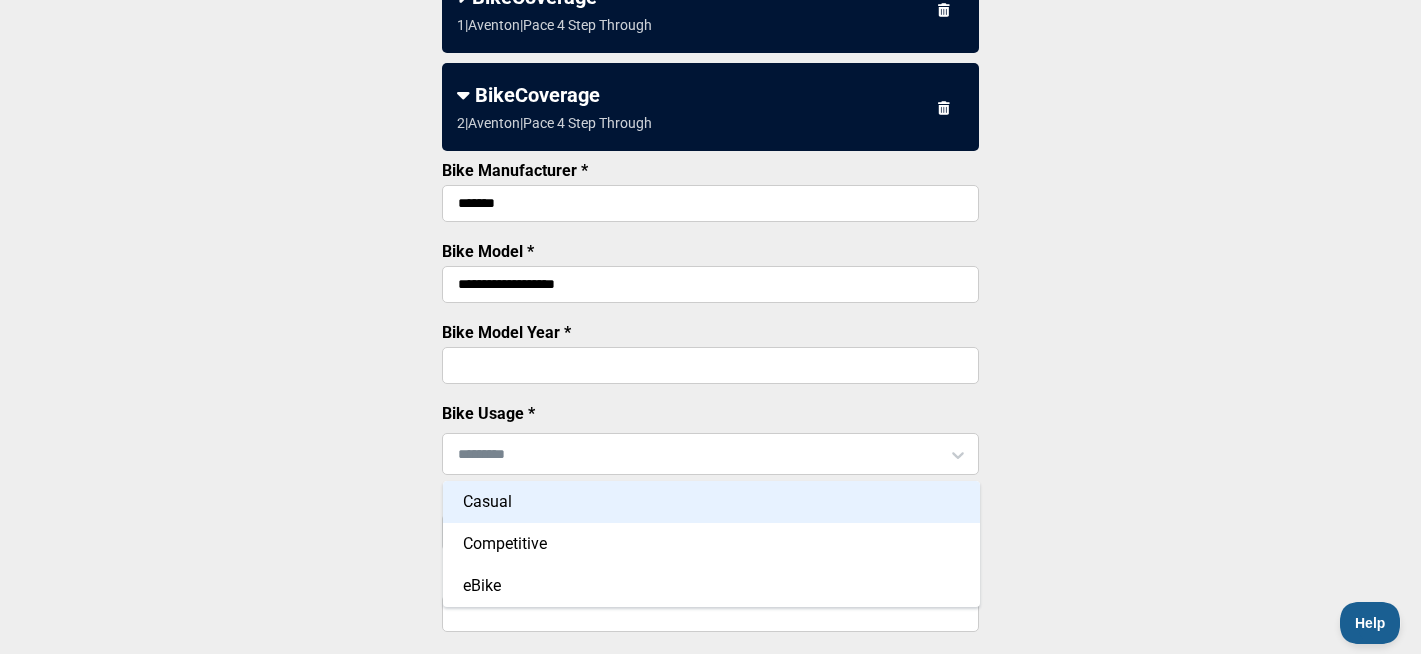 click on "Casual" at bounding box center (711, 502) 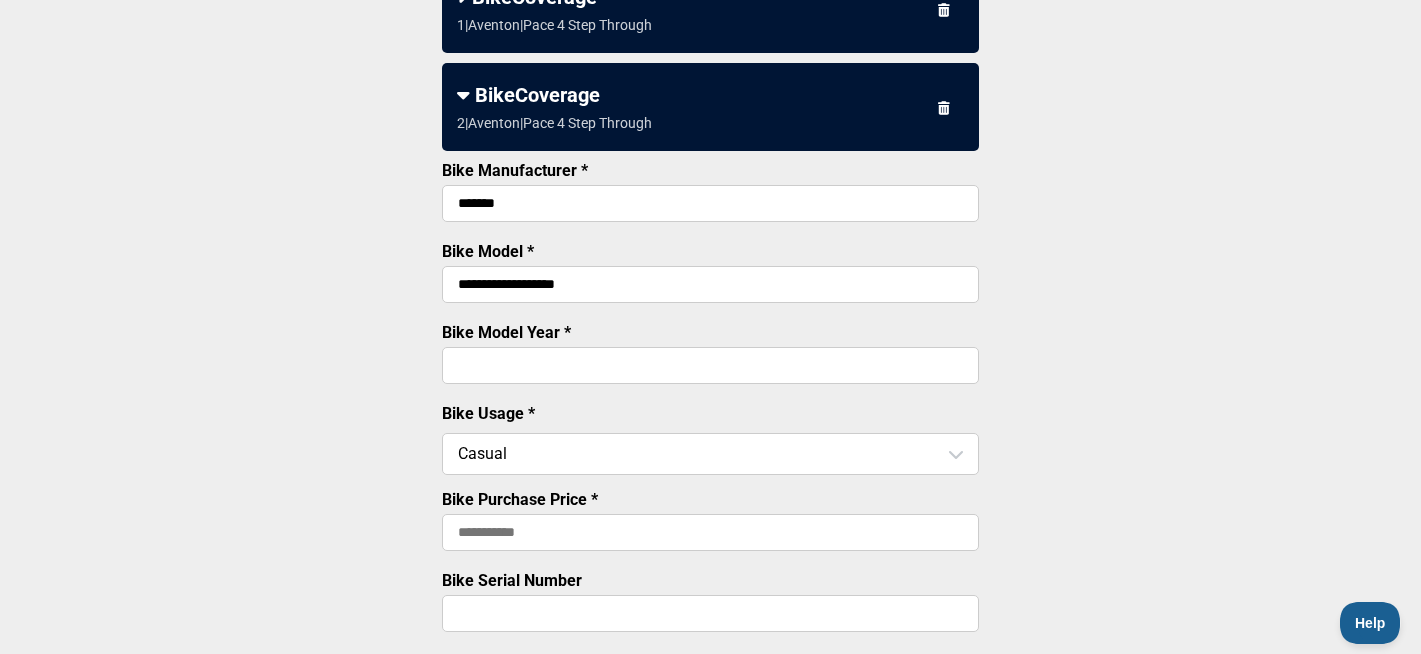 click on "Bike Purchase Price   *" at bounding box center [710, 532] 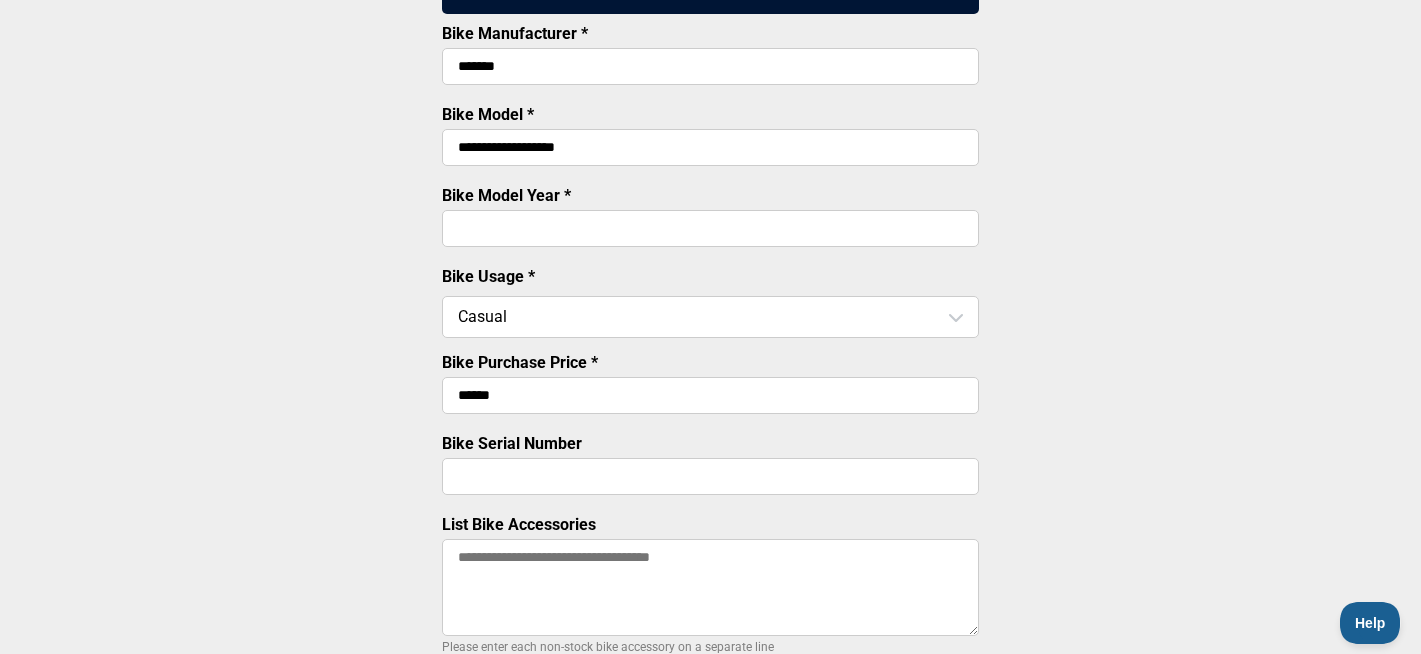 scroll, scrollTop: 423, scrollLeft: 0, axis: vertical 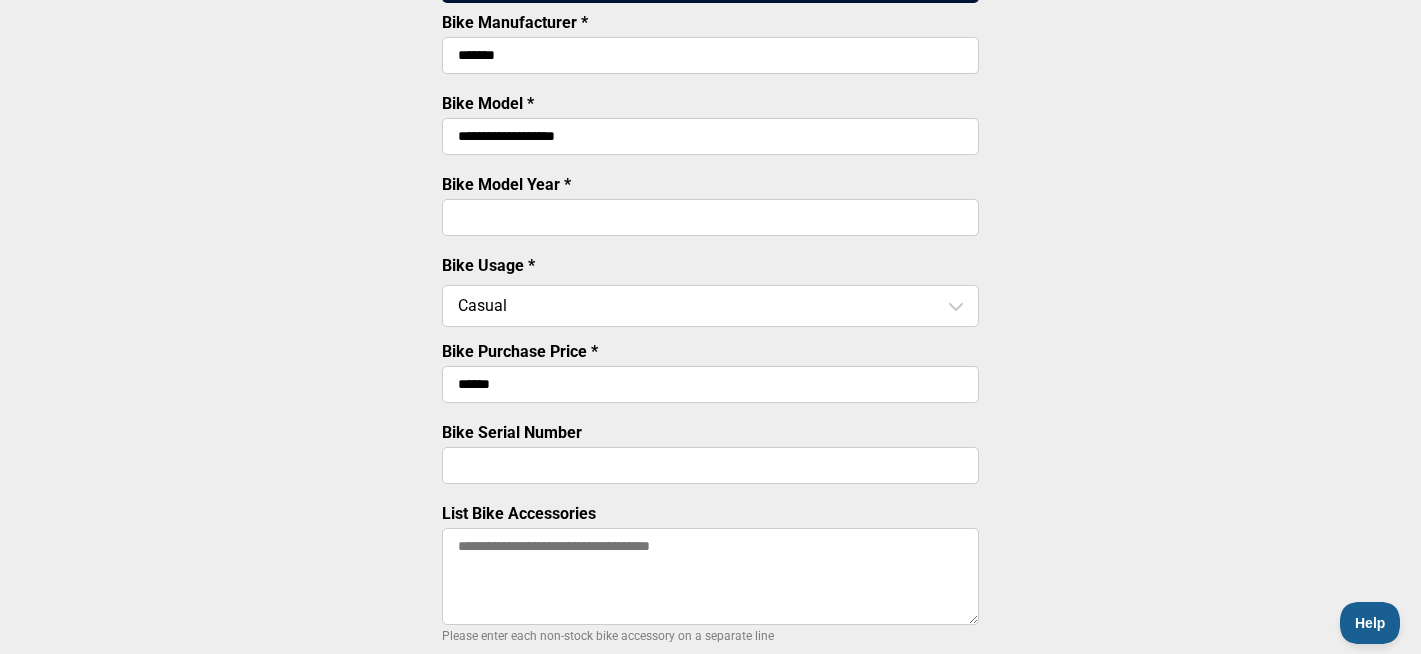 type on "******" 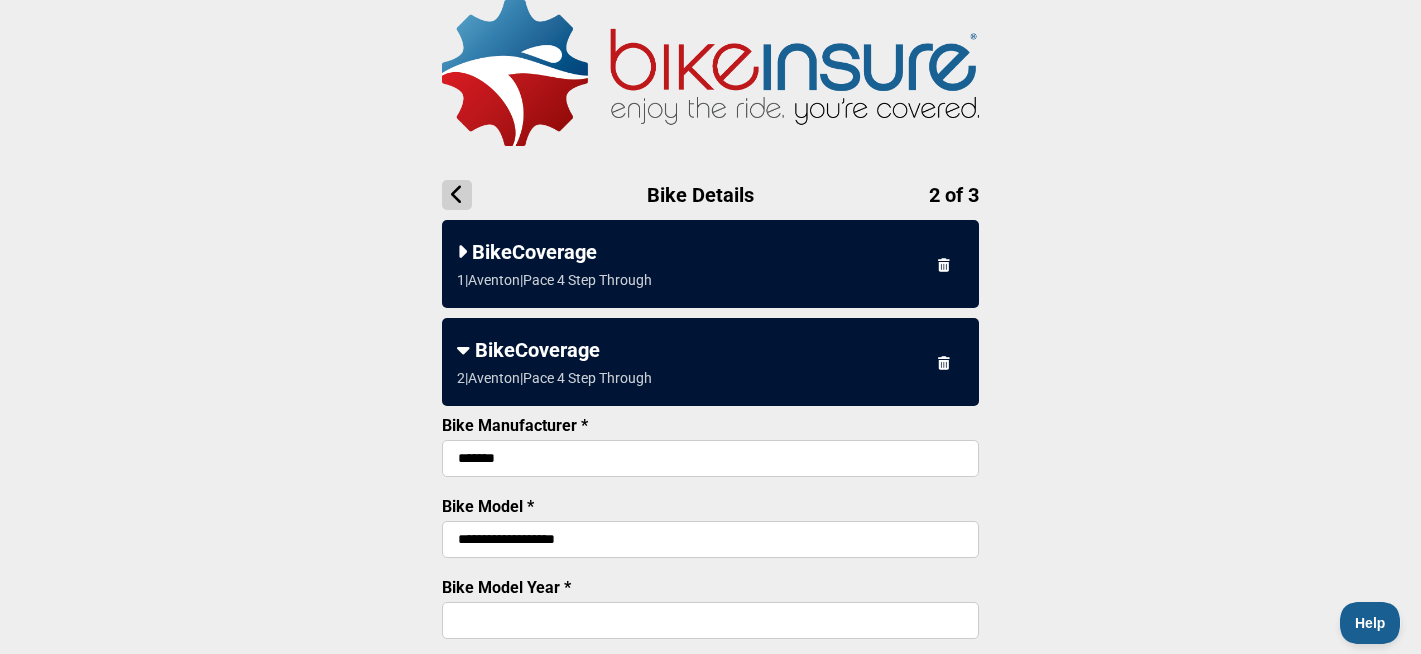 scroll, scrollTop: 0, scrollLeft: 0, axis: both 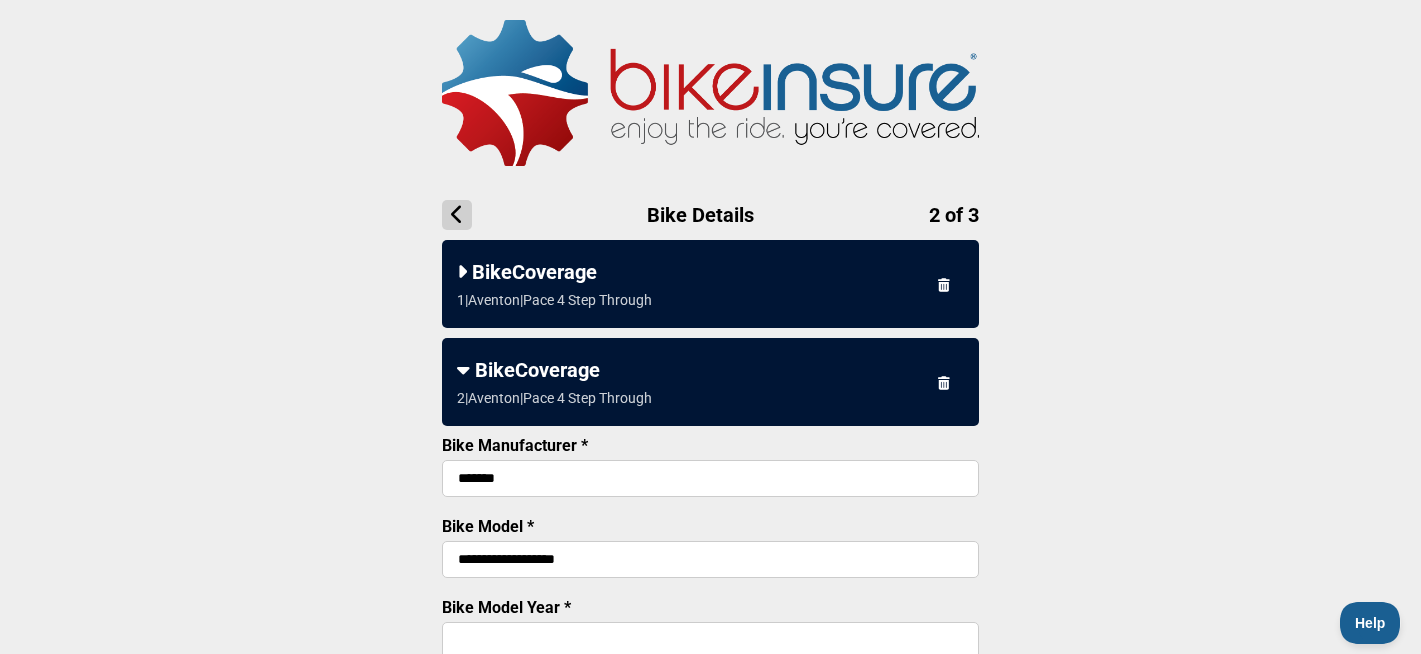 type on "********" 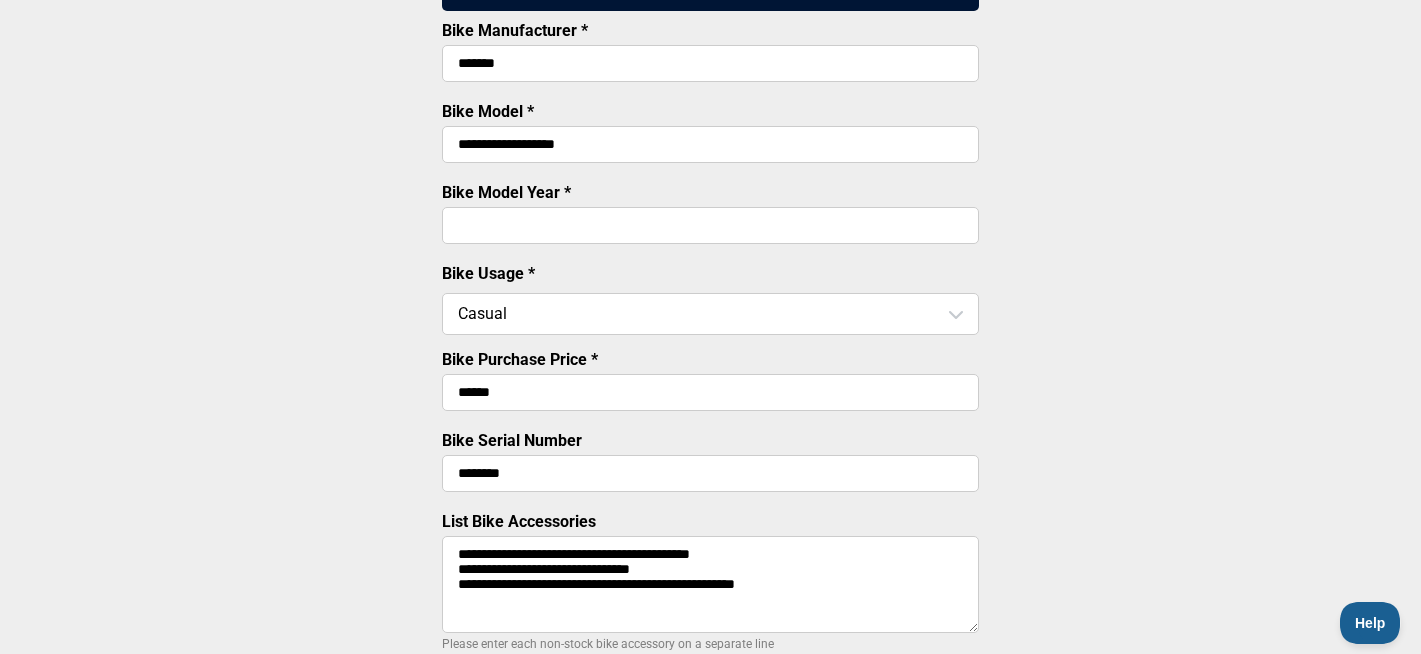 scroll, scrollTop: 420, scrollLeft: 0, axis: vertical 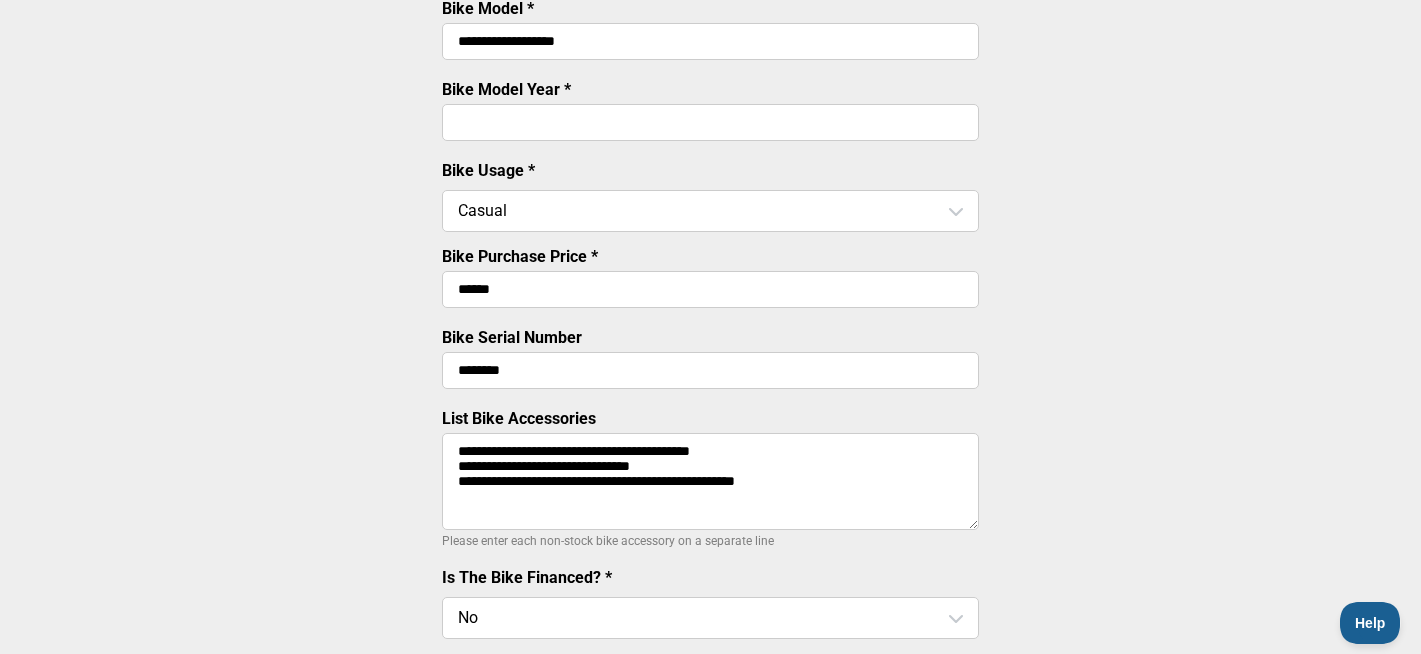 click on "**********" at bounding box center (710, 481) 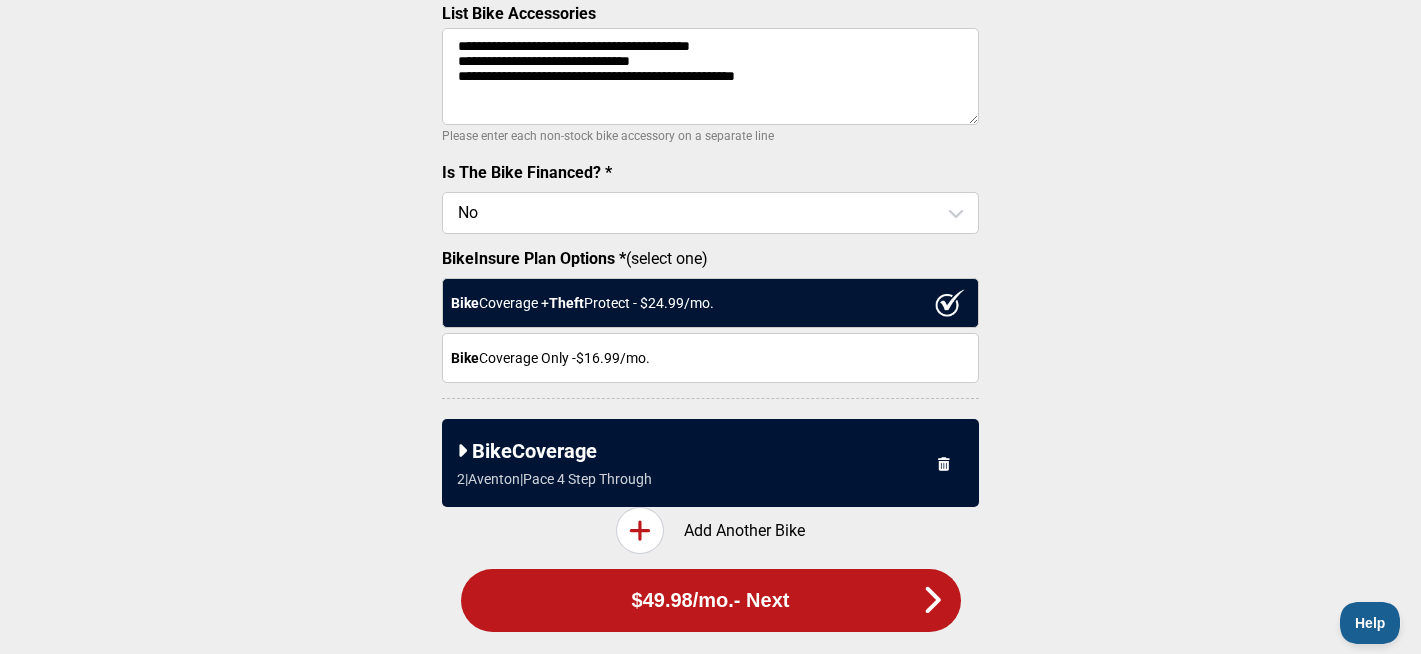 scroll, scrollTop: 911, scrollLeft: 0, axis: vertical 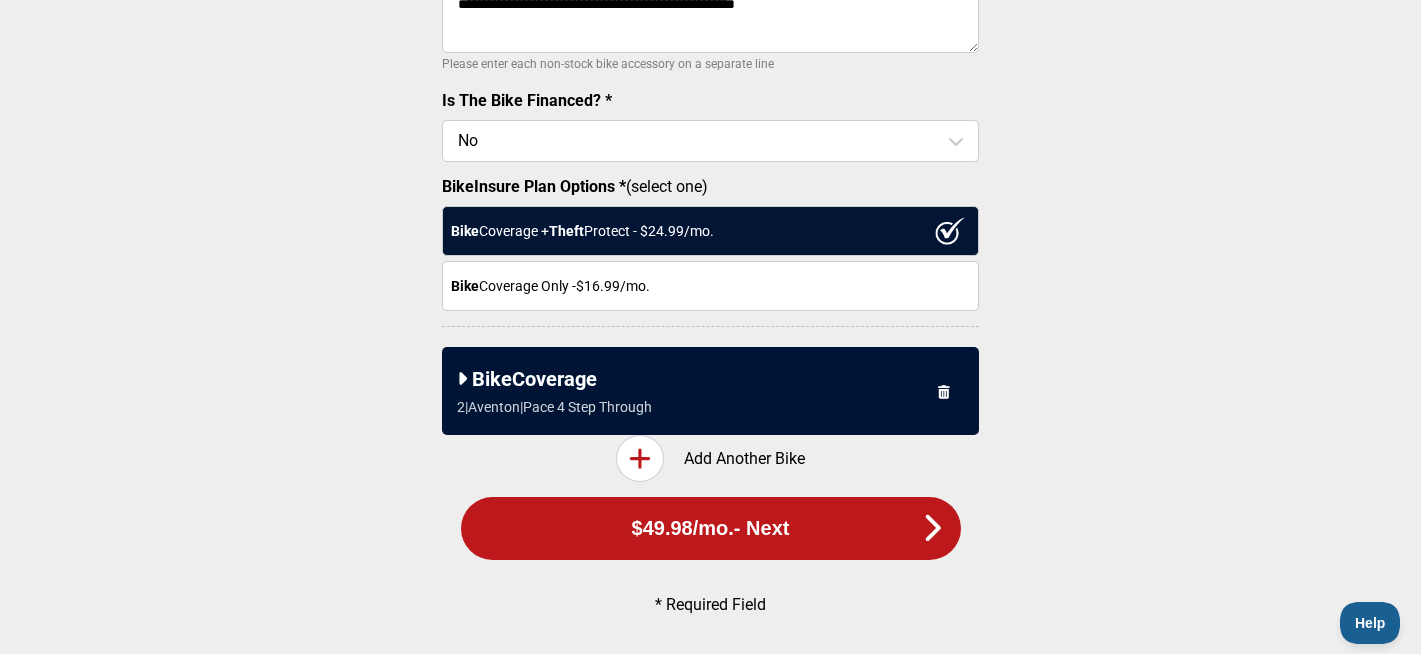 click on "2  |  Aventon  |  Pace 4 Step Through" at bounding box center [554, 407] 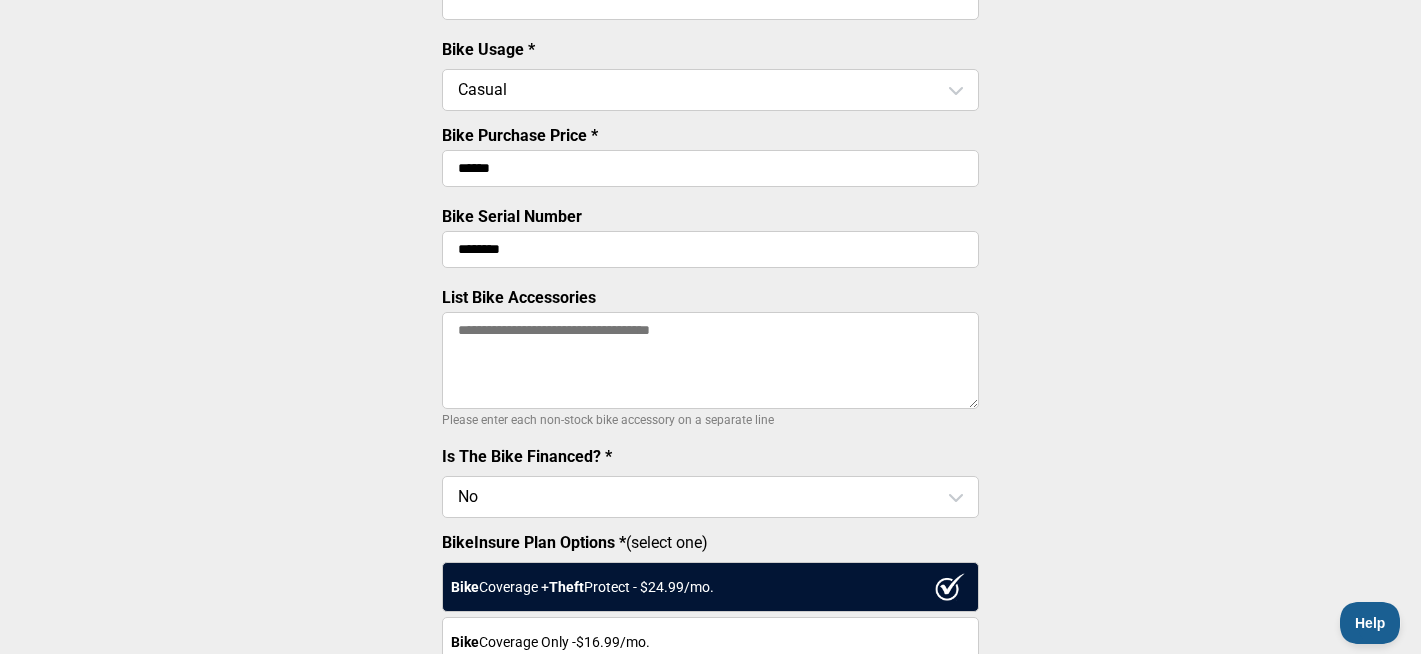 scroll, scrollTop: 631, scrollLeft: 0, axis: vertical 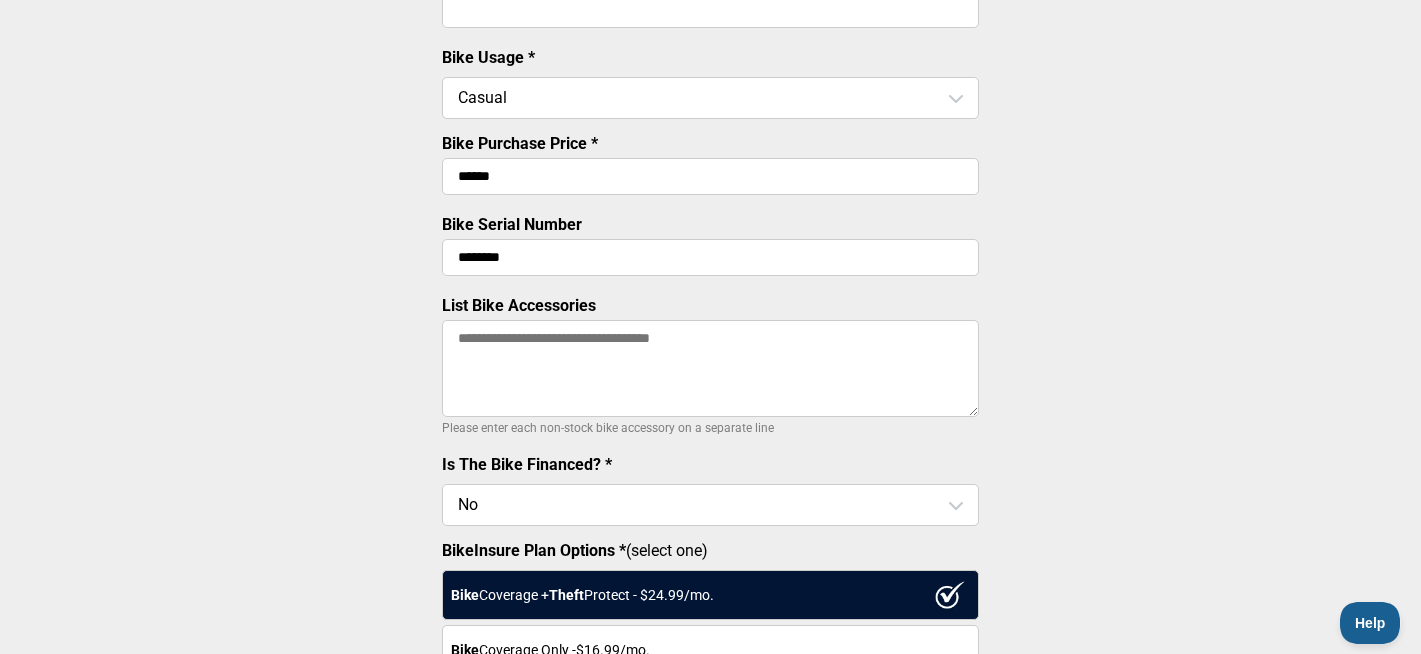 click on "List Bike Accessories" at bounding box center [710, 368] 